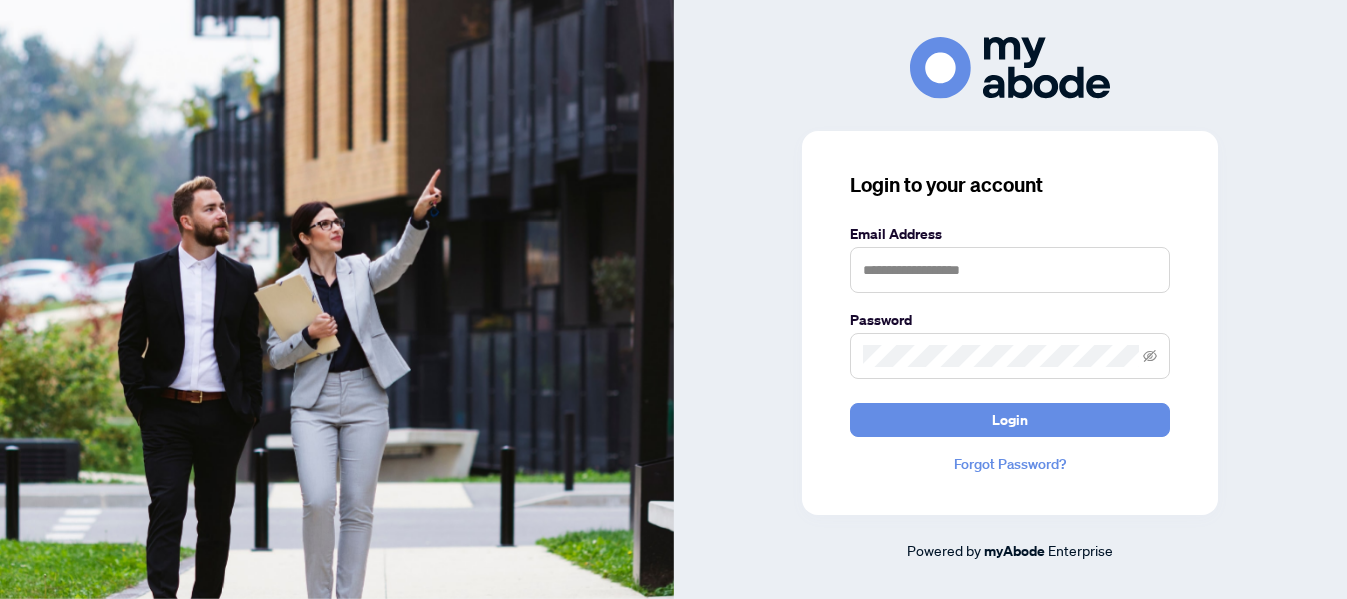 scroll, scrollTop: 0, scrollLeft: 0, axis: both 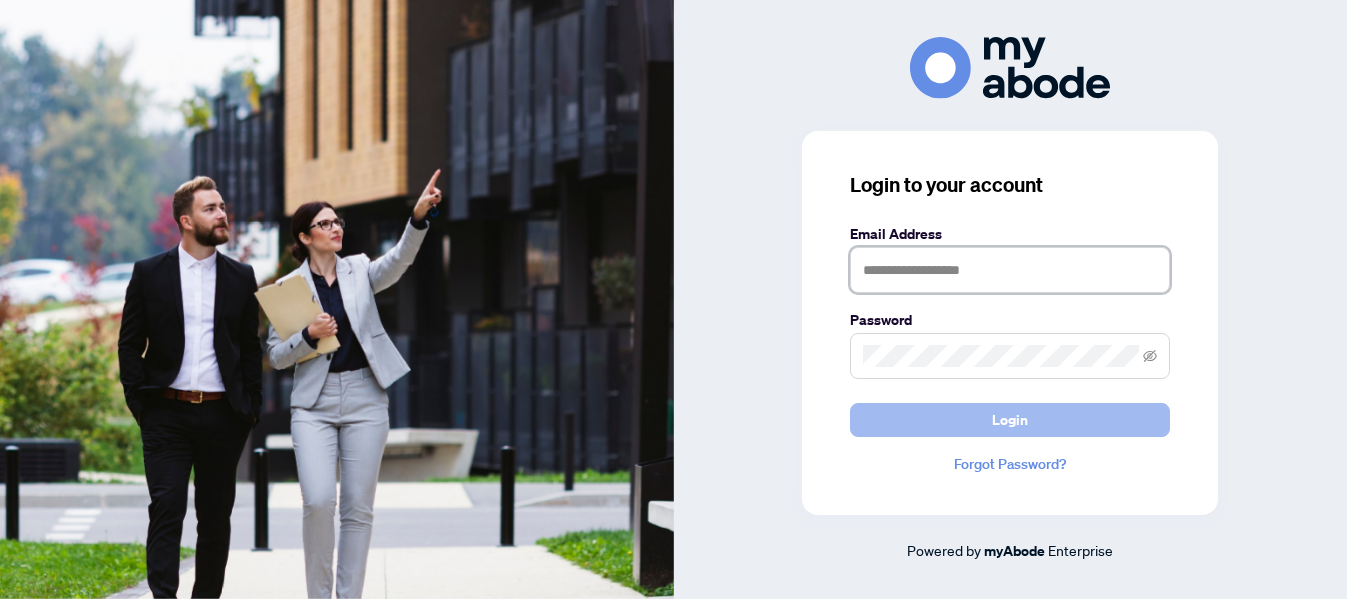 type on "**********" 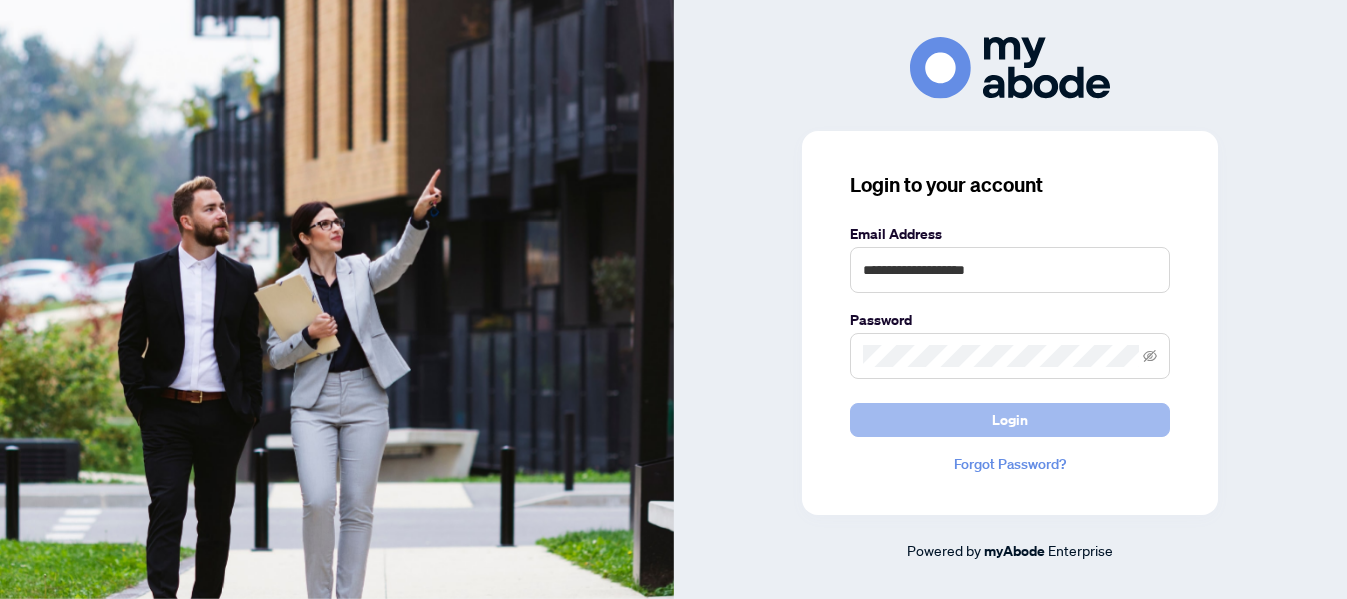 click on "Login" at bounding box center (1010, 420) 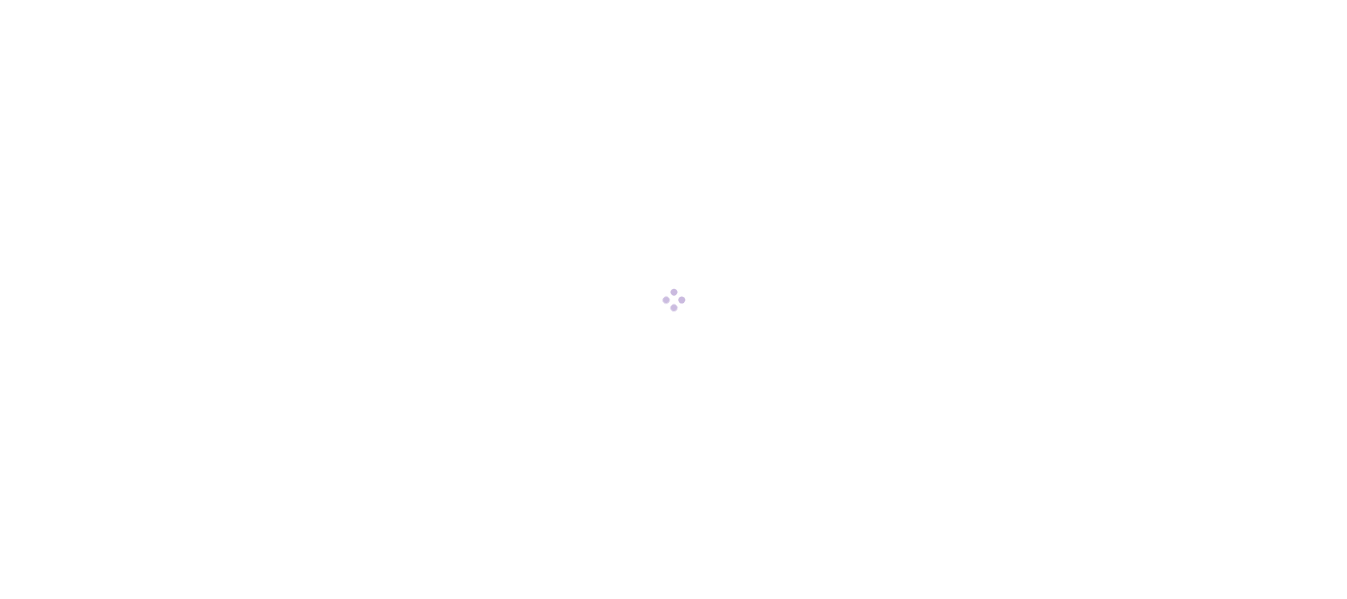 scroll, scrollTop: 0, scrollLeft: 0, axis: both 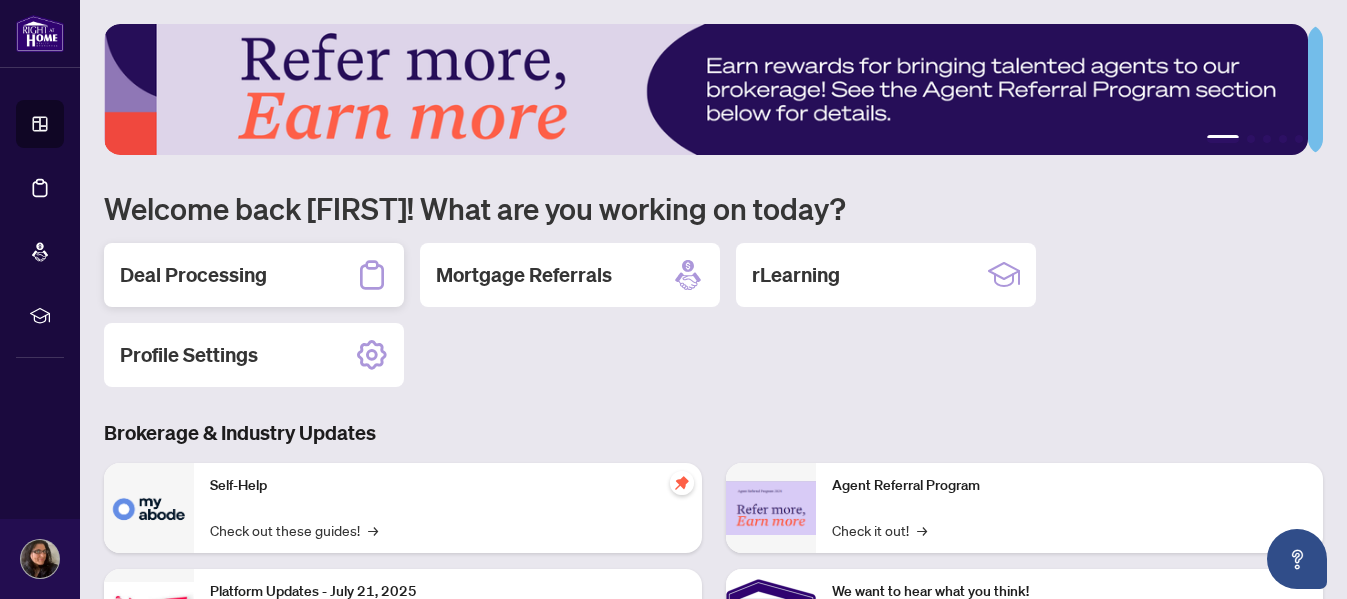 click on "Deal Processing" at bounding box center [193, 275] 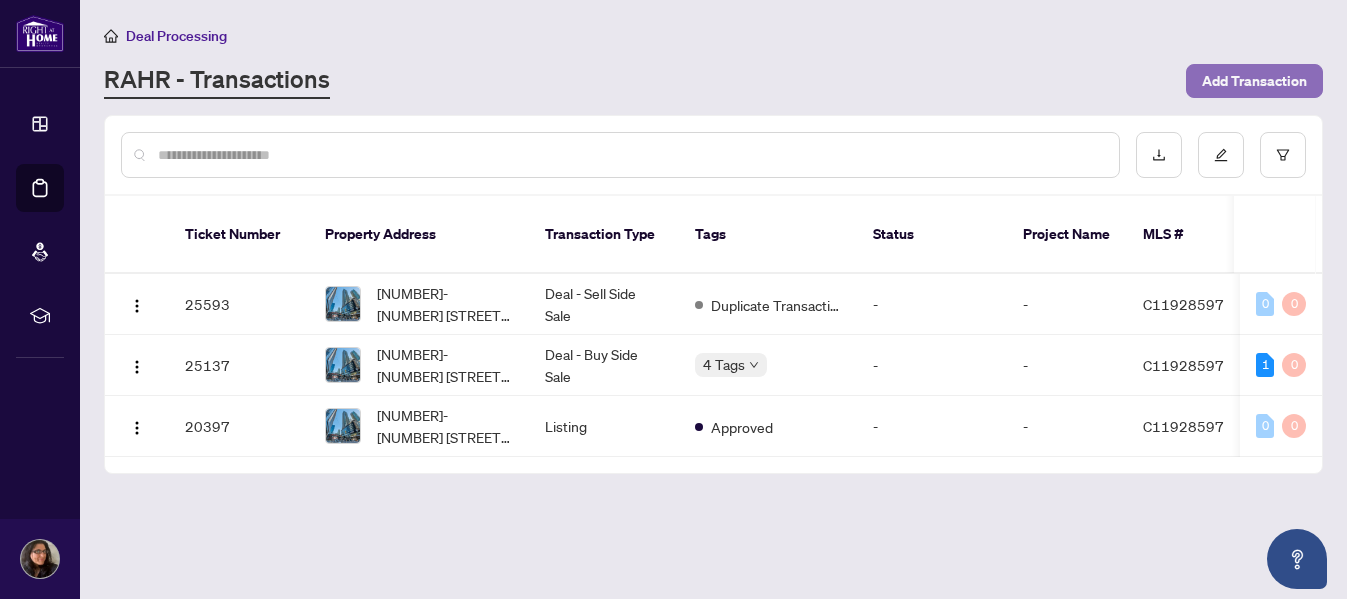 click on "Add Transaction" at bounding box center [1254, 81] 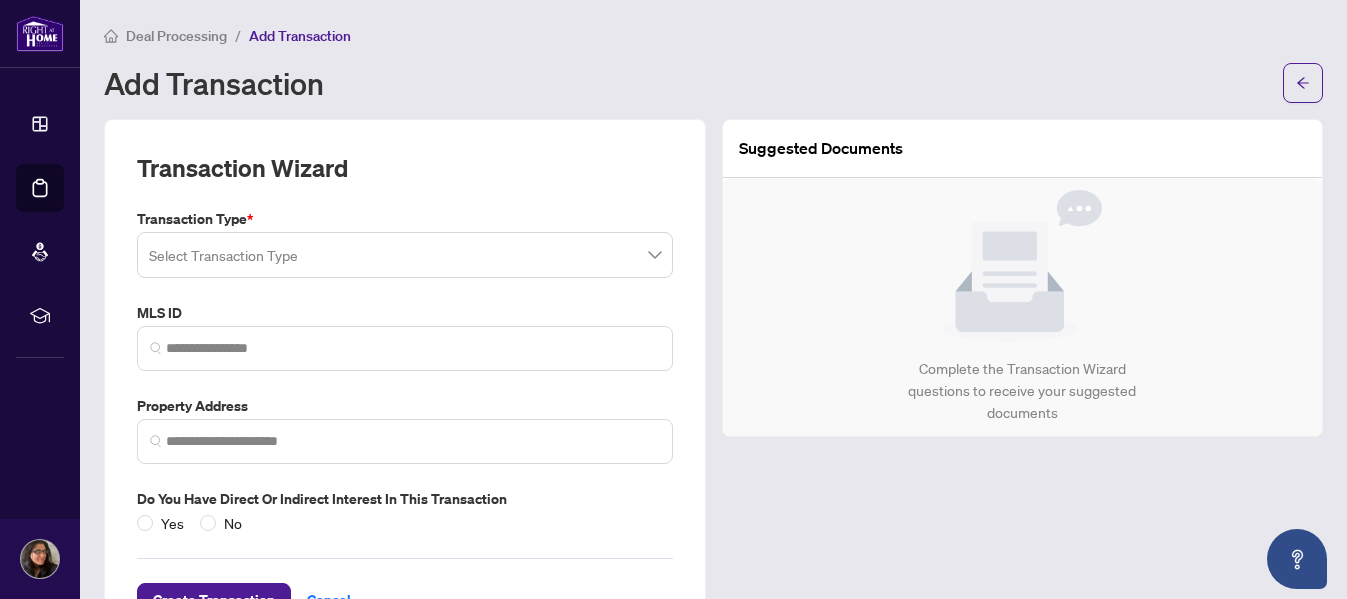 click at bounding box center (396, 258) 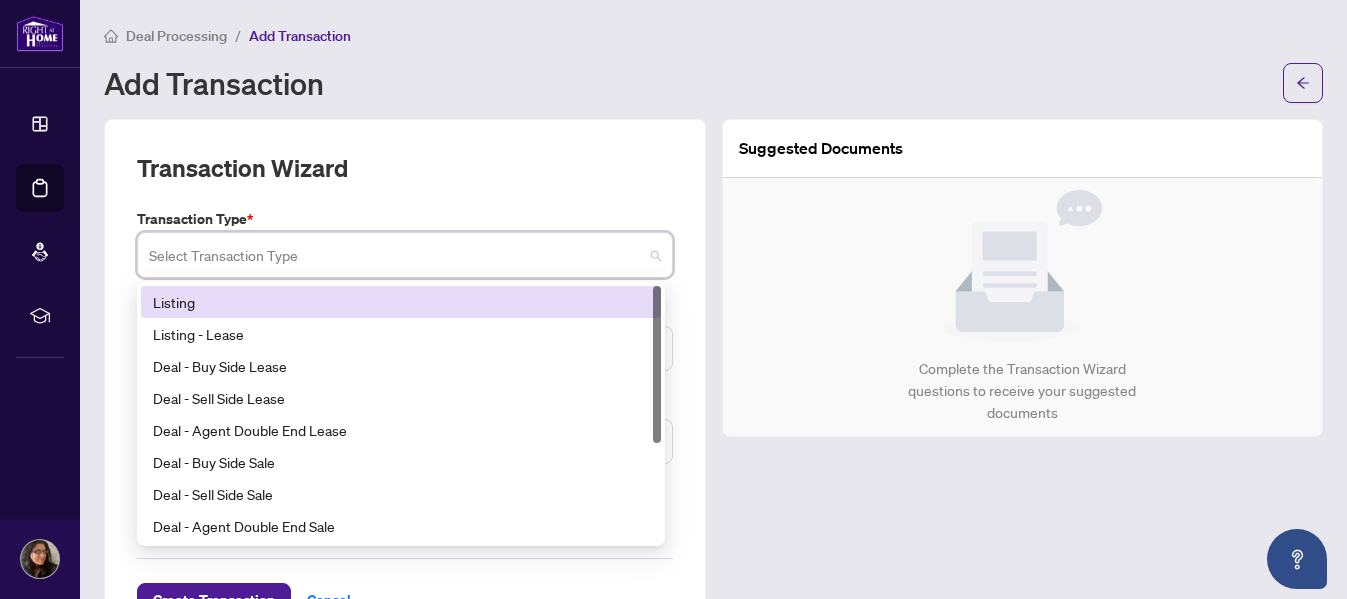 click on "Listing" at bounding box center [401, 302] 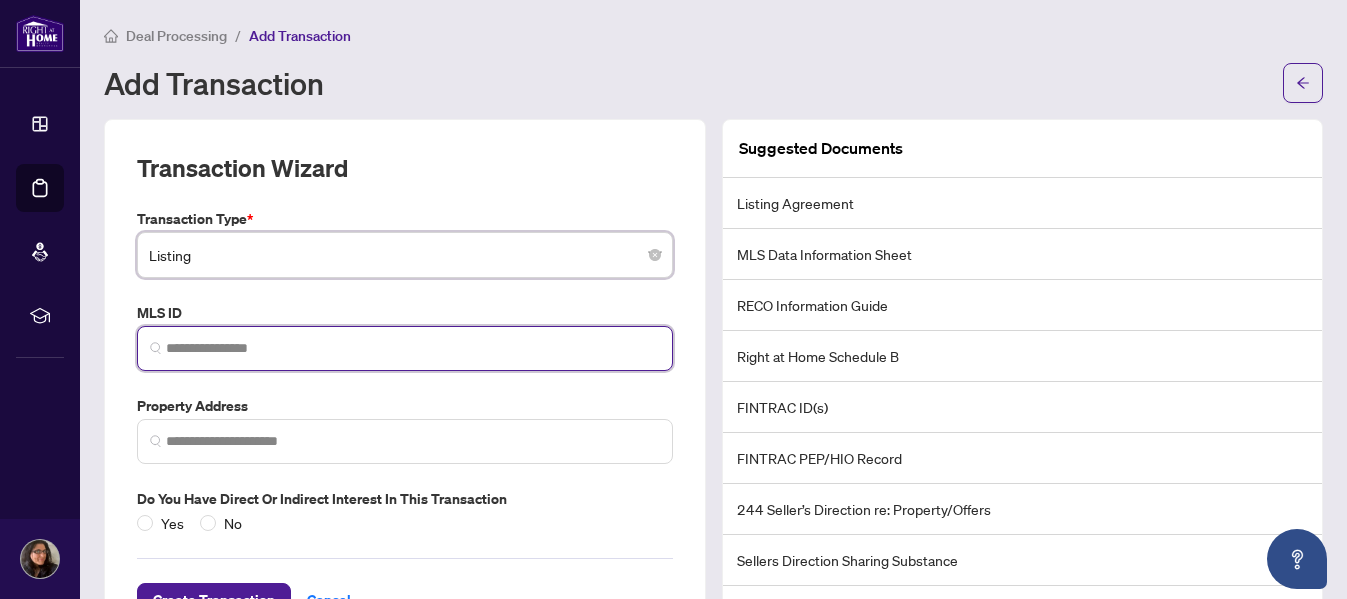 click at bounding box center (413, 348) 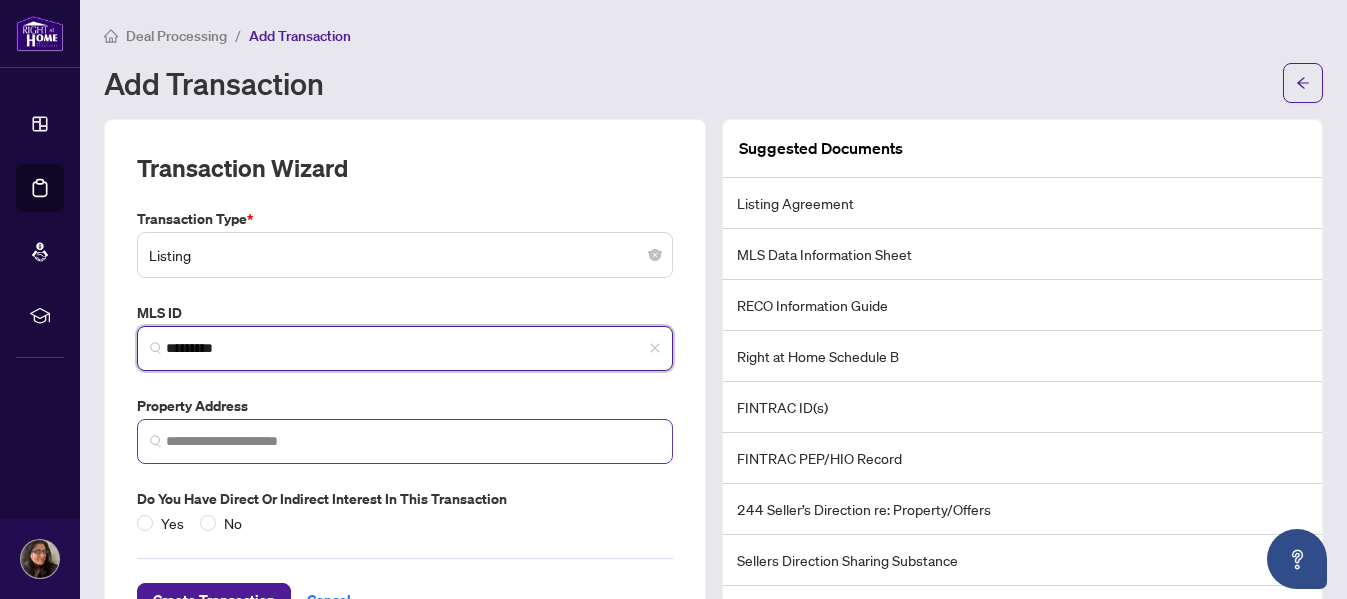 type on "*********" 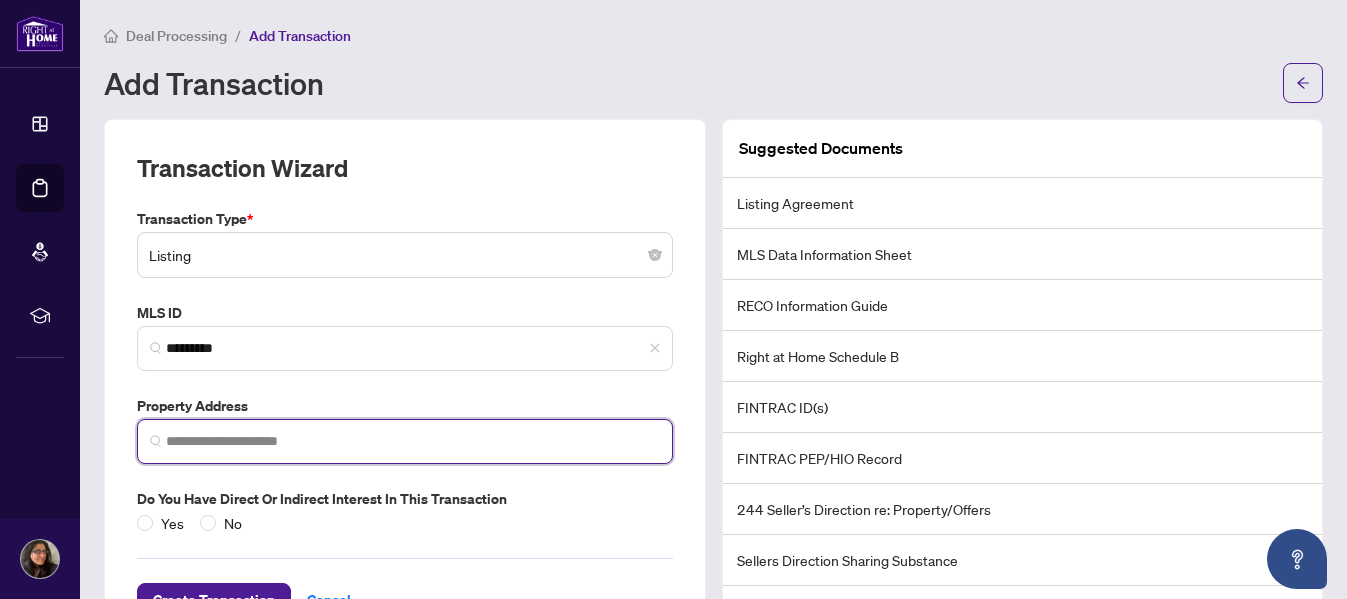 click at bounding box center [413, 441] 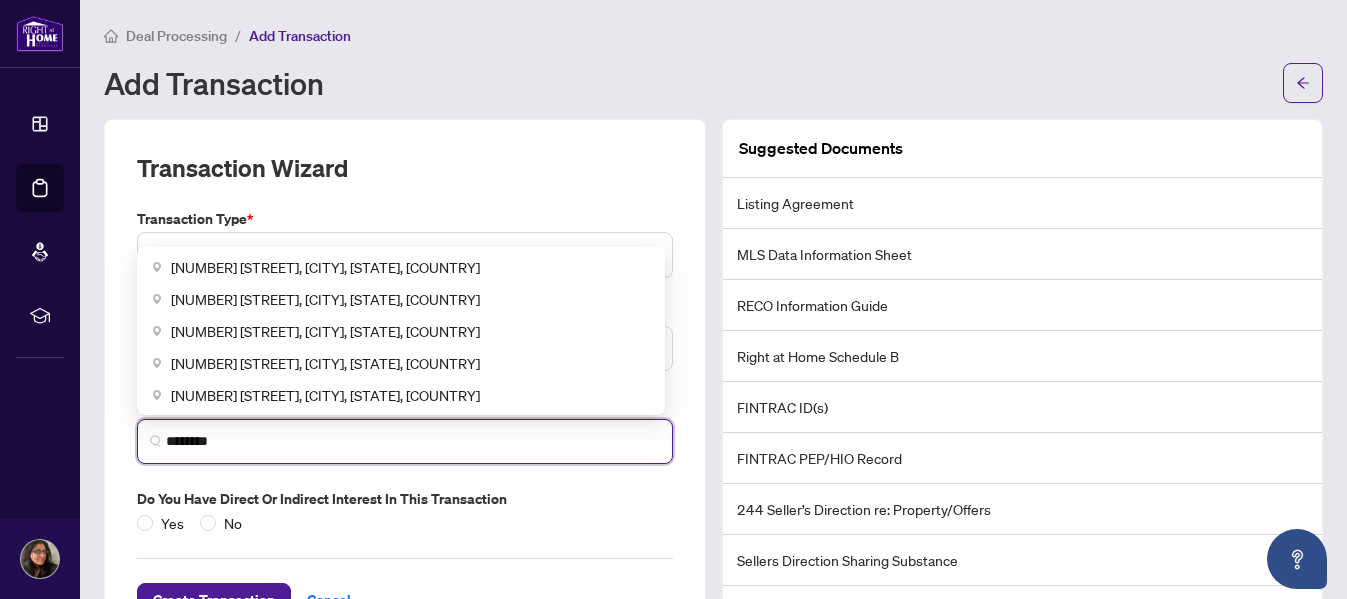 click on "********" at bounding box center (413, 441) 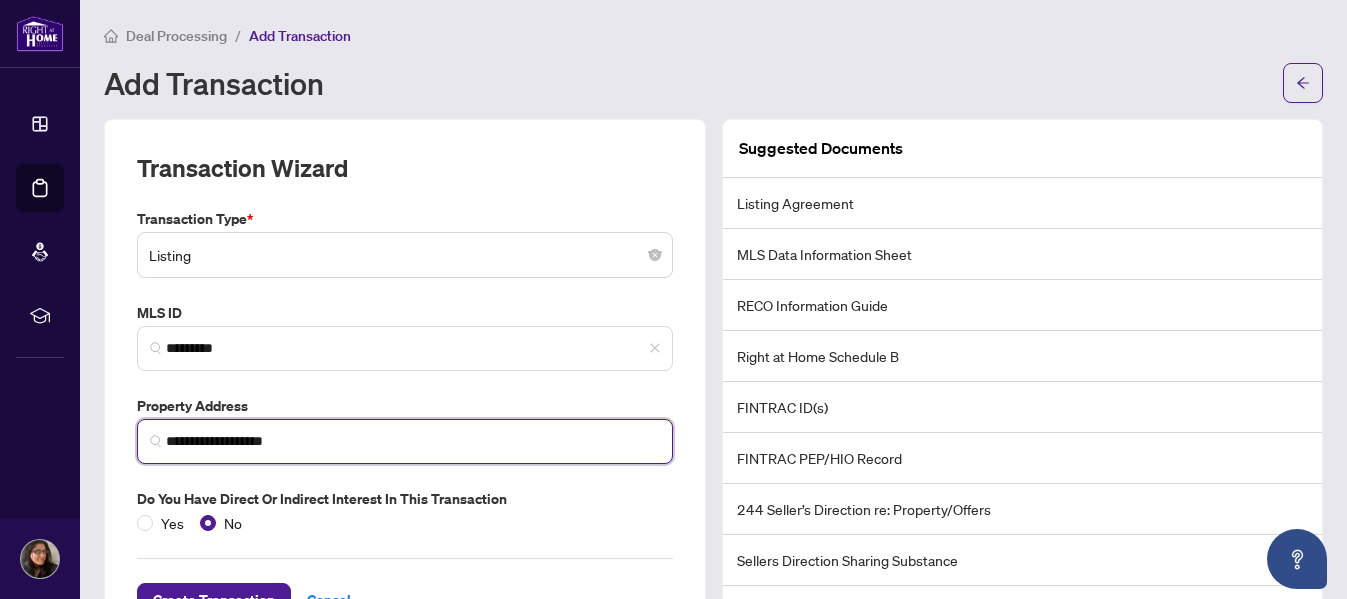click on "**********" at bounding box center [413, 441] 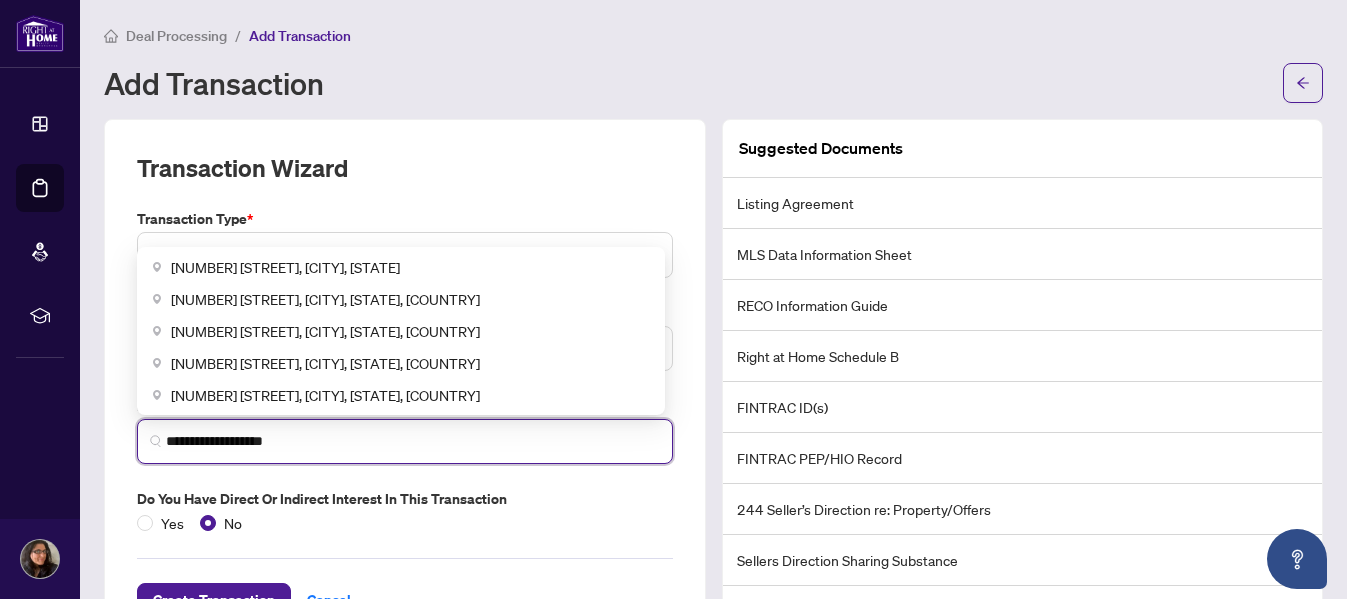 click on "**********" at bounding box center [413, 441] 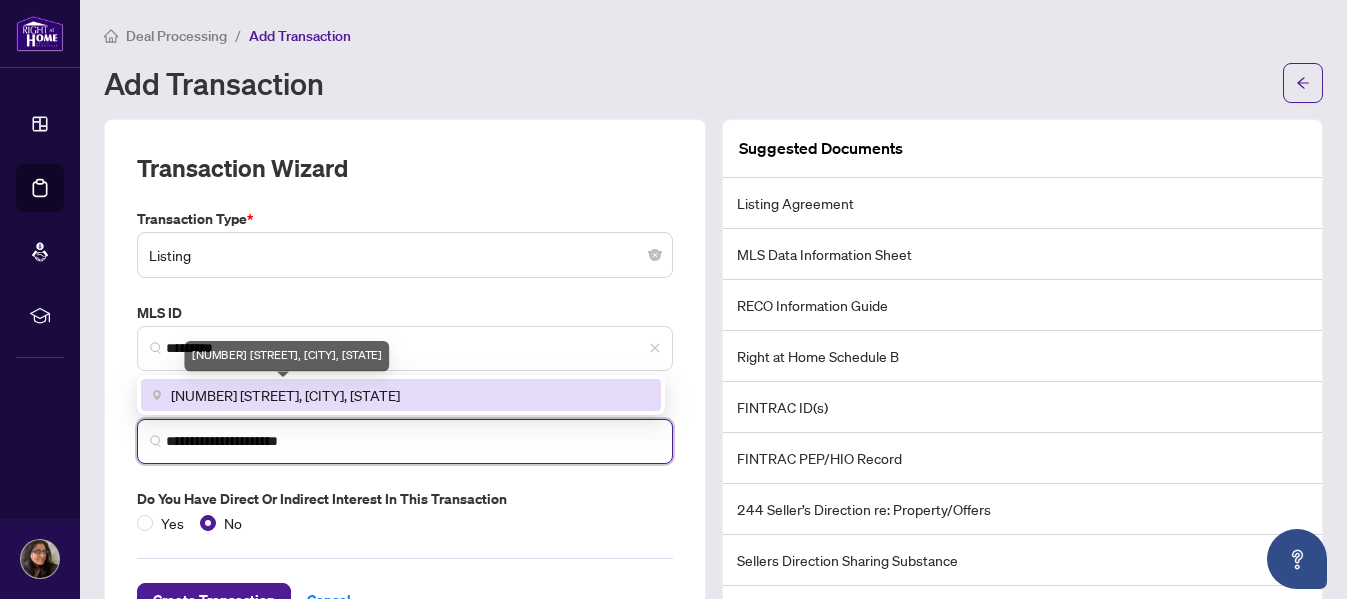click on "[NUMBER] [STREET], [CITY], [STATE]" at bounding box center [285, 395] 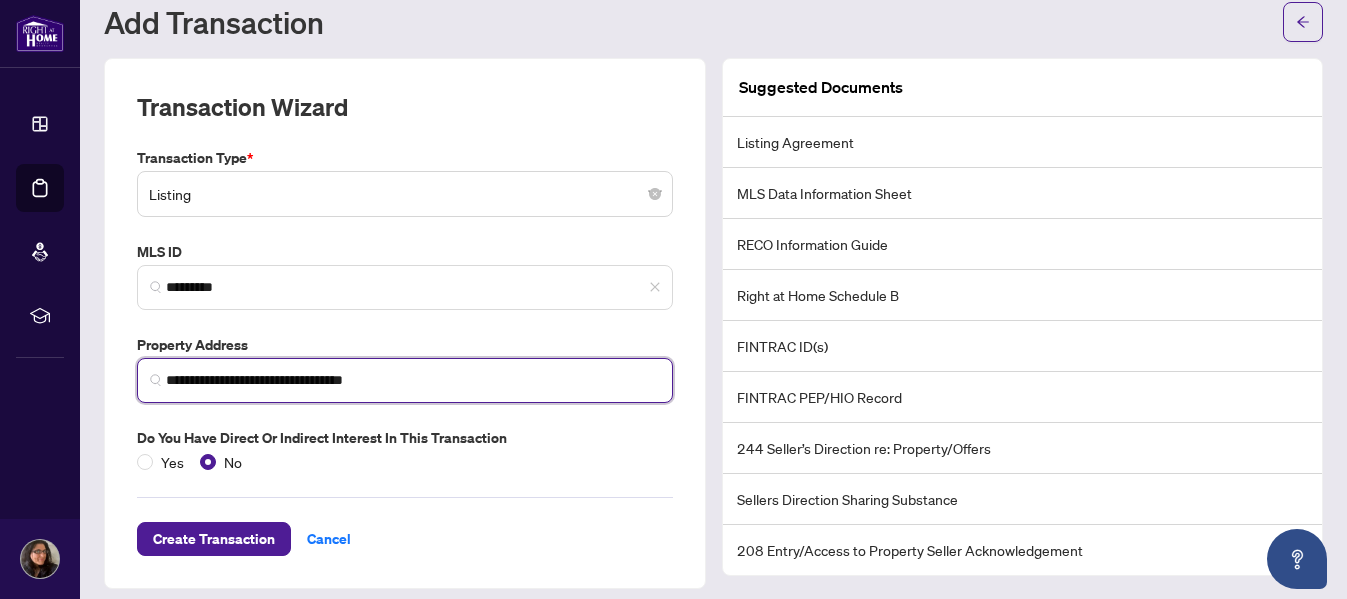 scroll, scrollTop: 74, scrollLeft: 0, axis: vertical 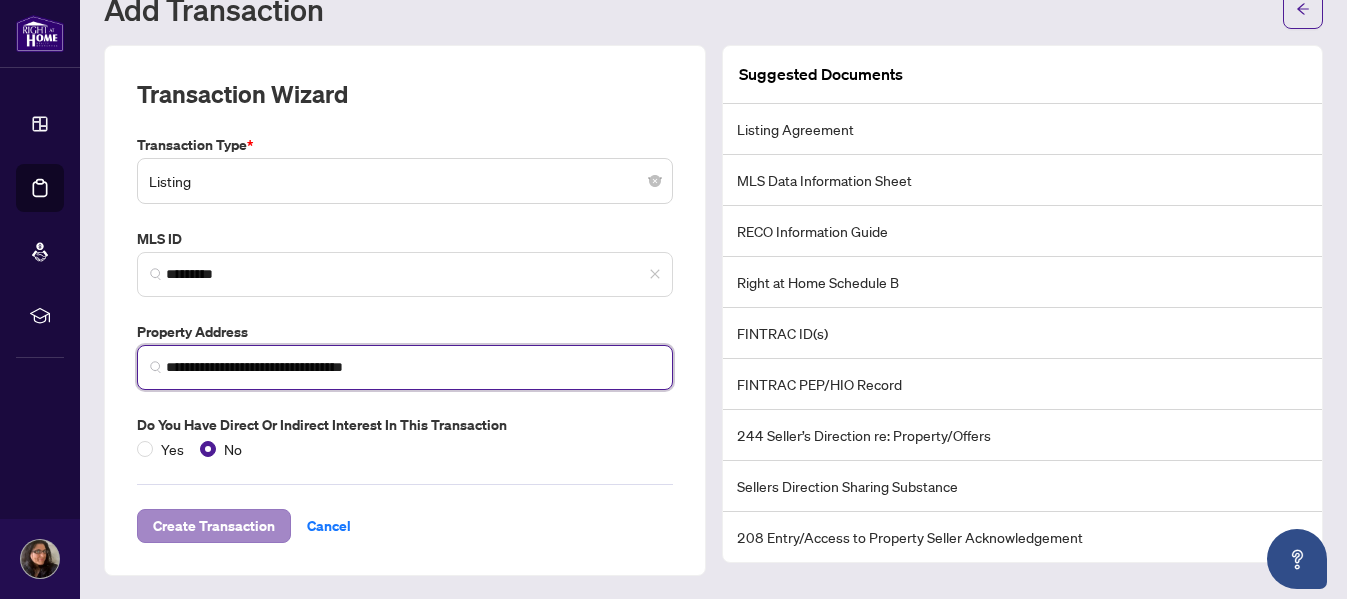 type on "**********" 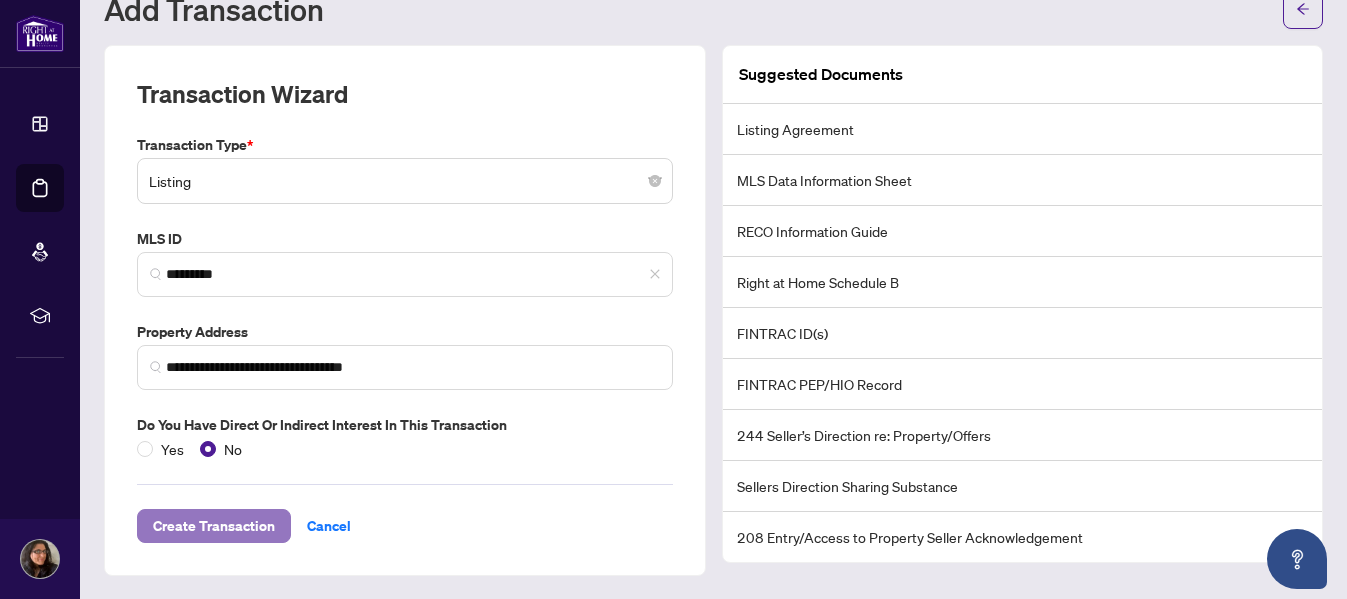 click on "Create Transaction" at bounding box center (214, 526) 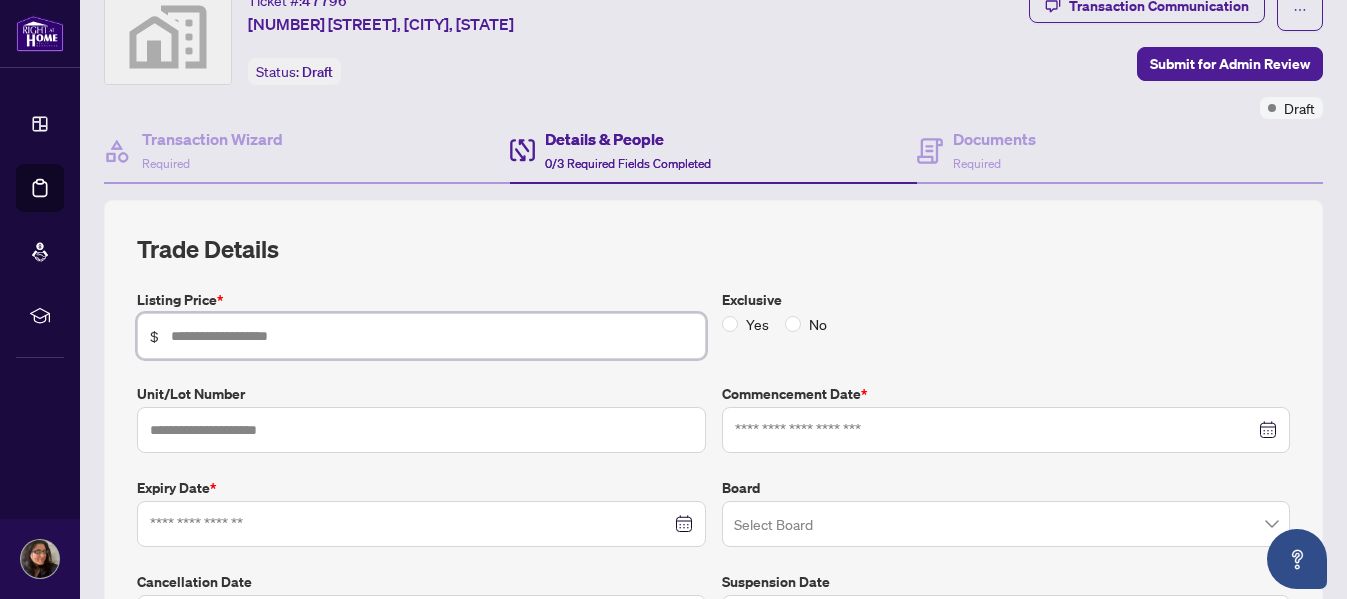 click at bounding box center (432, 336) 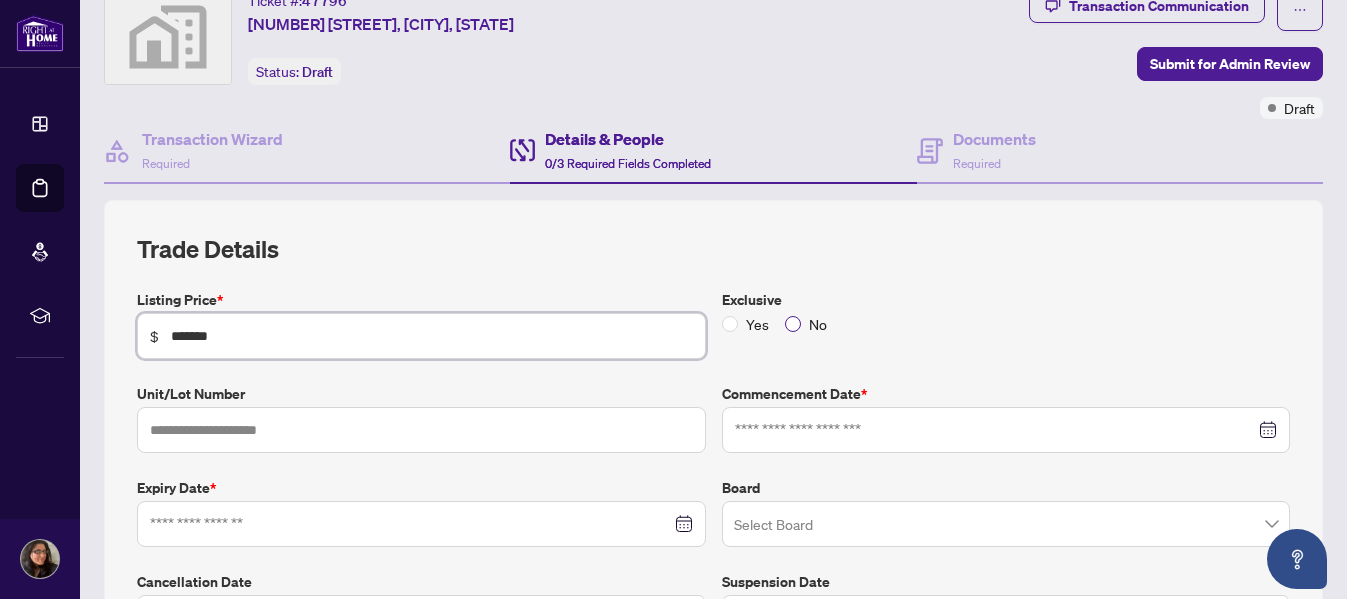 type on "*******" 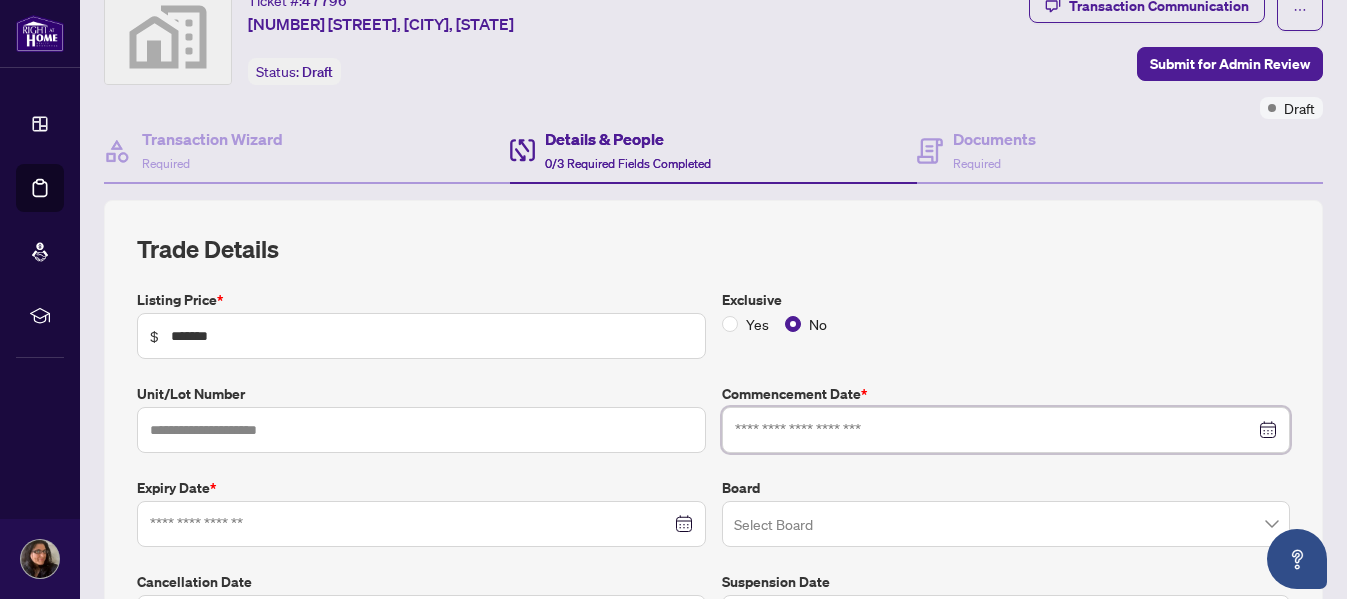 click at bounding box center [995, 430] 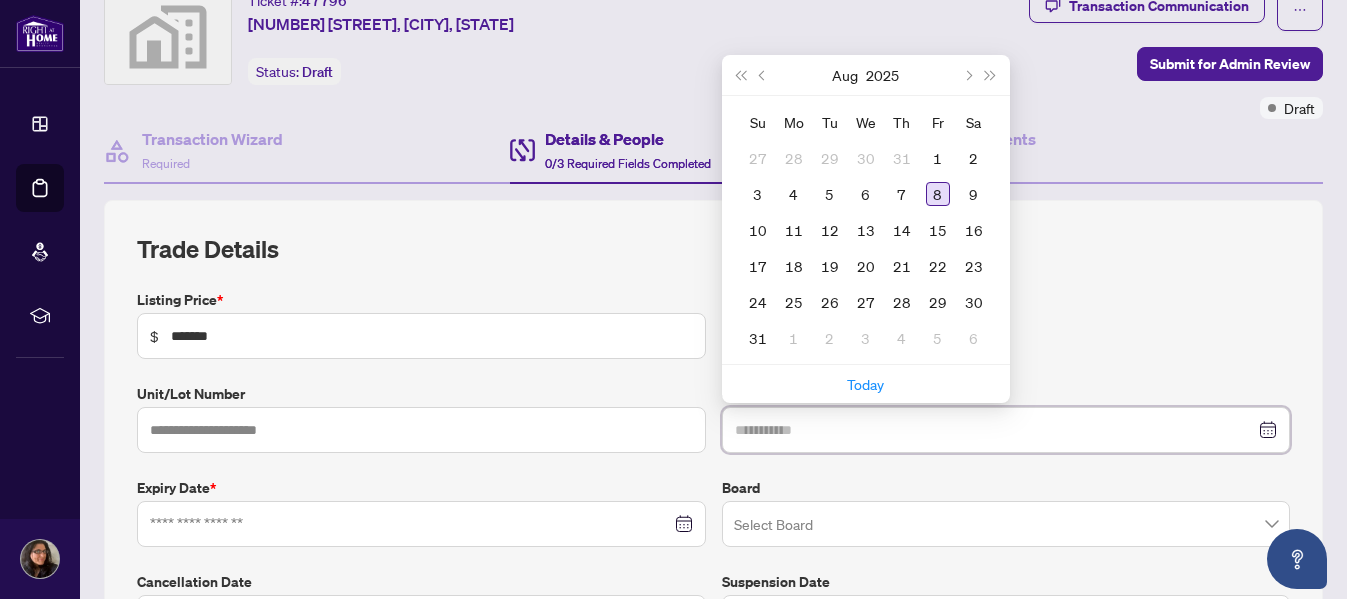 type on "**********" 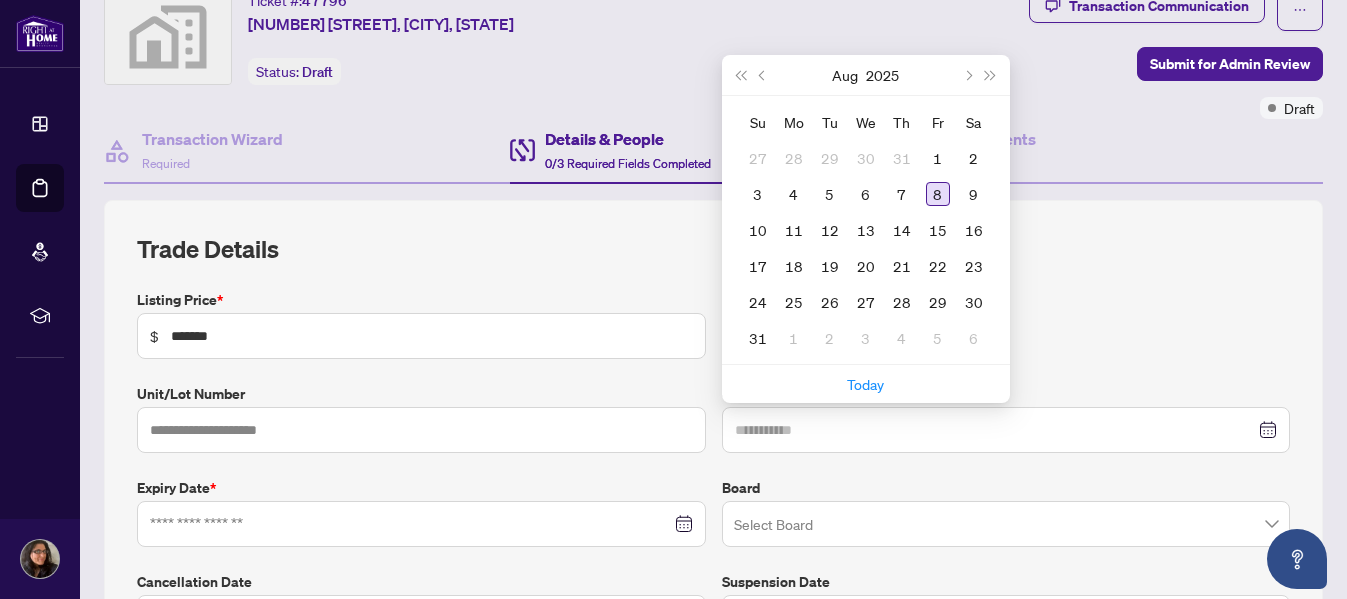 click on "8" at bounding box center (938, 194) 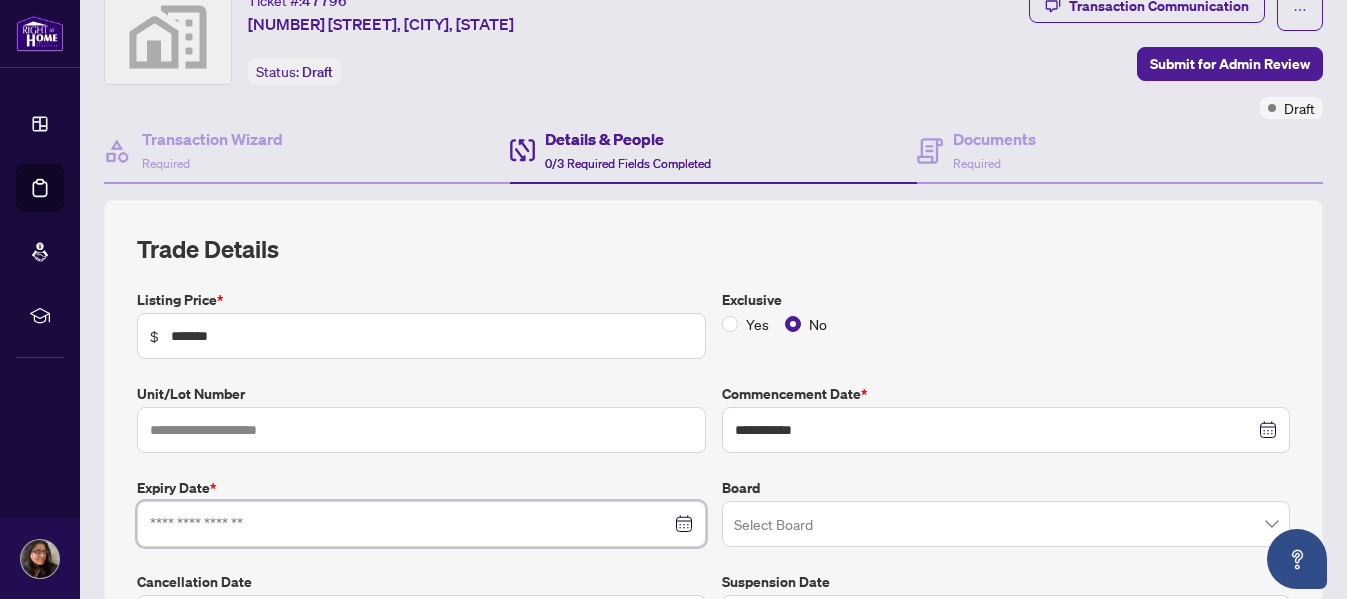 click at bounding box center [410, 524] 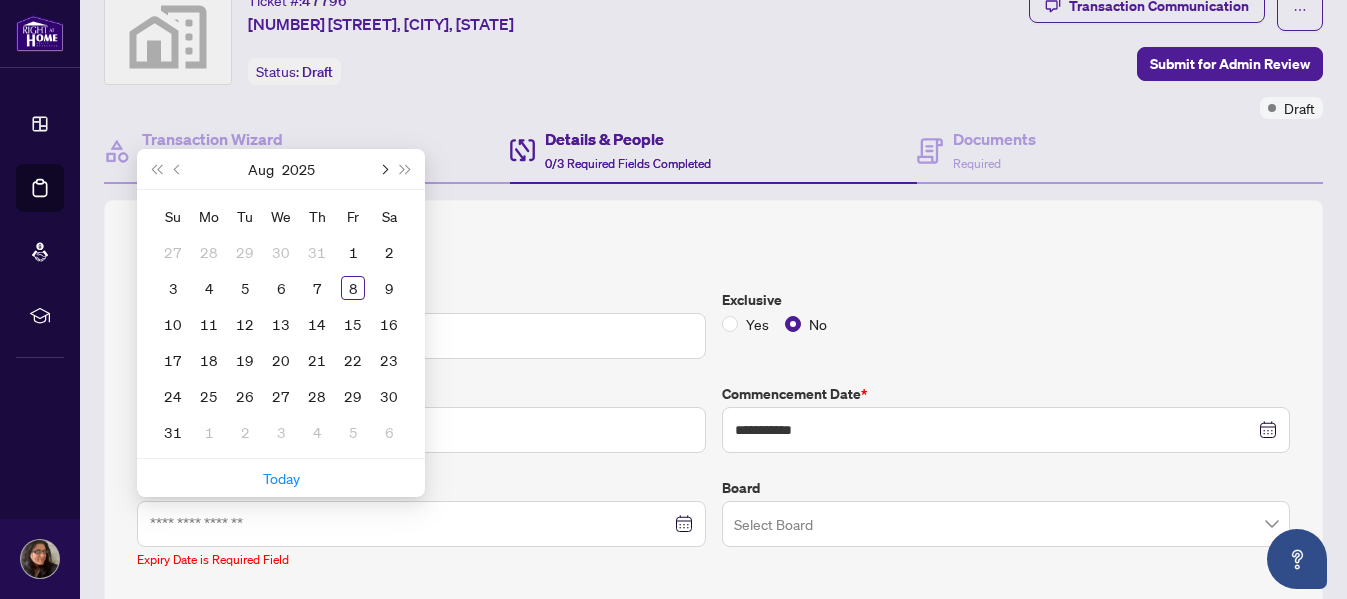 click at bounding box center (383, 169) 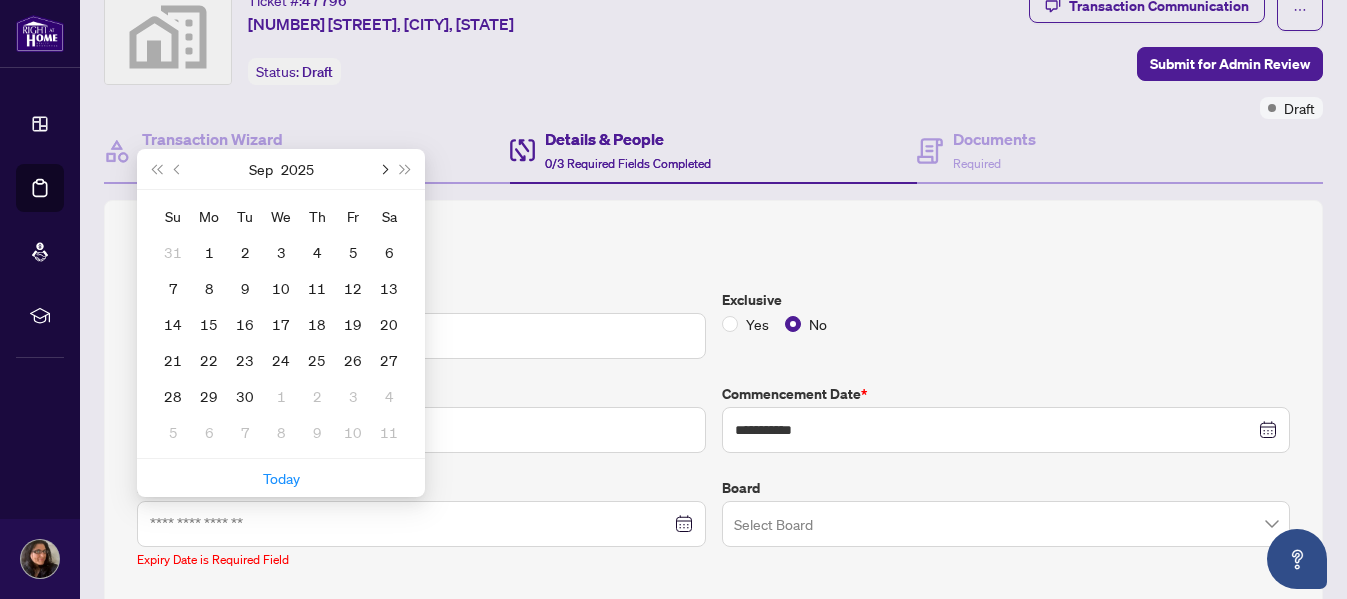click at bounding box center [383, 169] 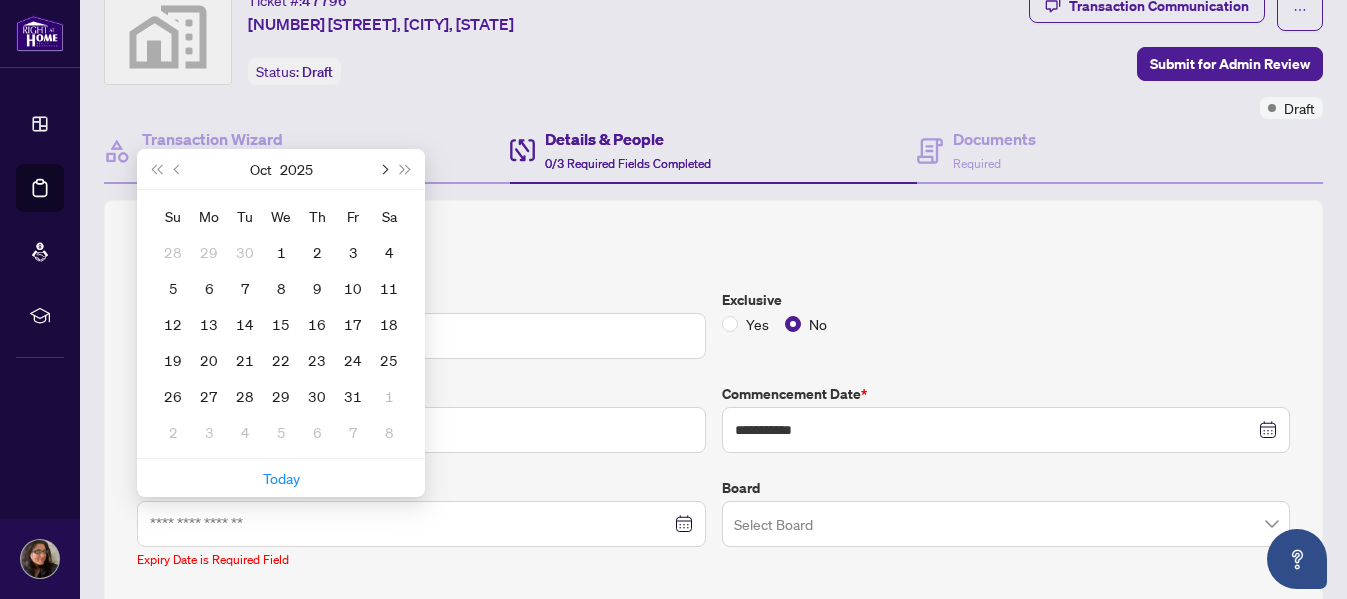 click at bounding box center (383, 169) 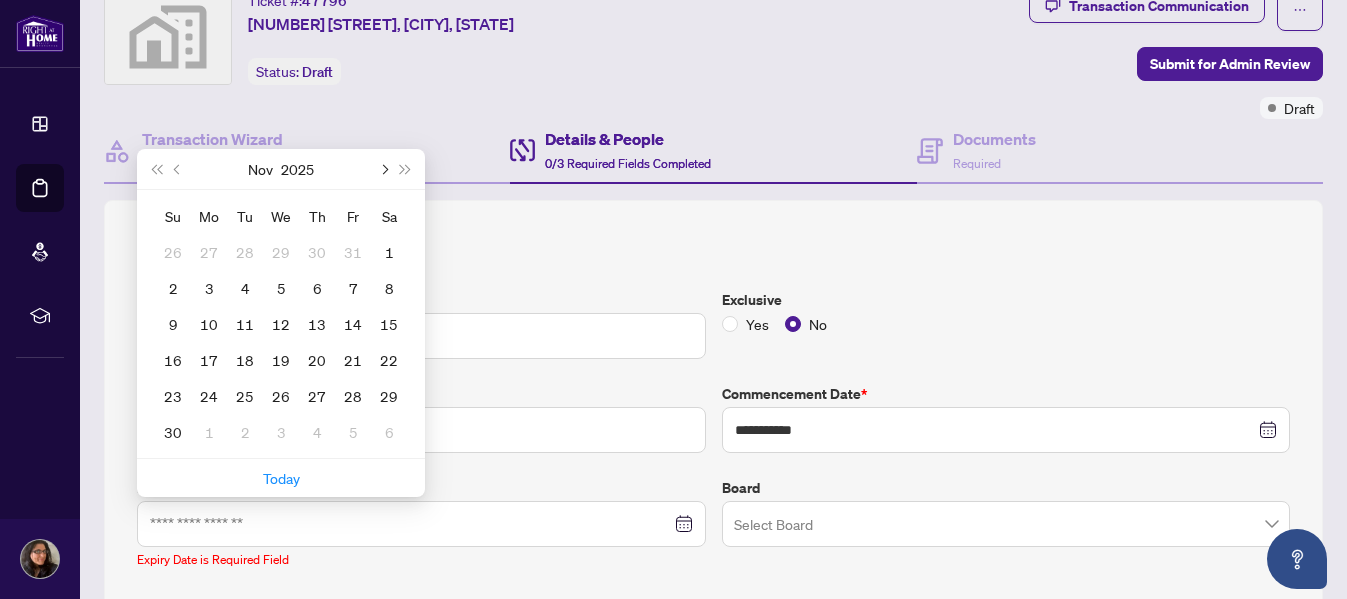 click at bounding box center (383, 169) 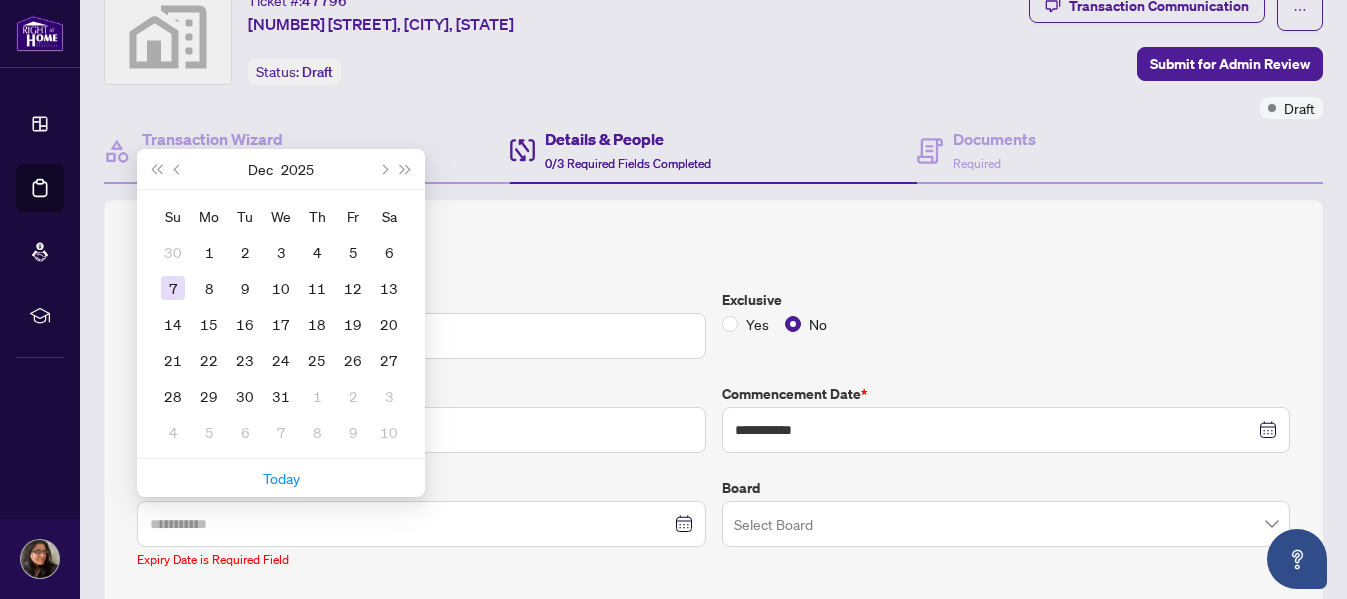 type on "**********" 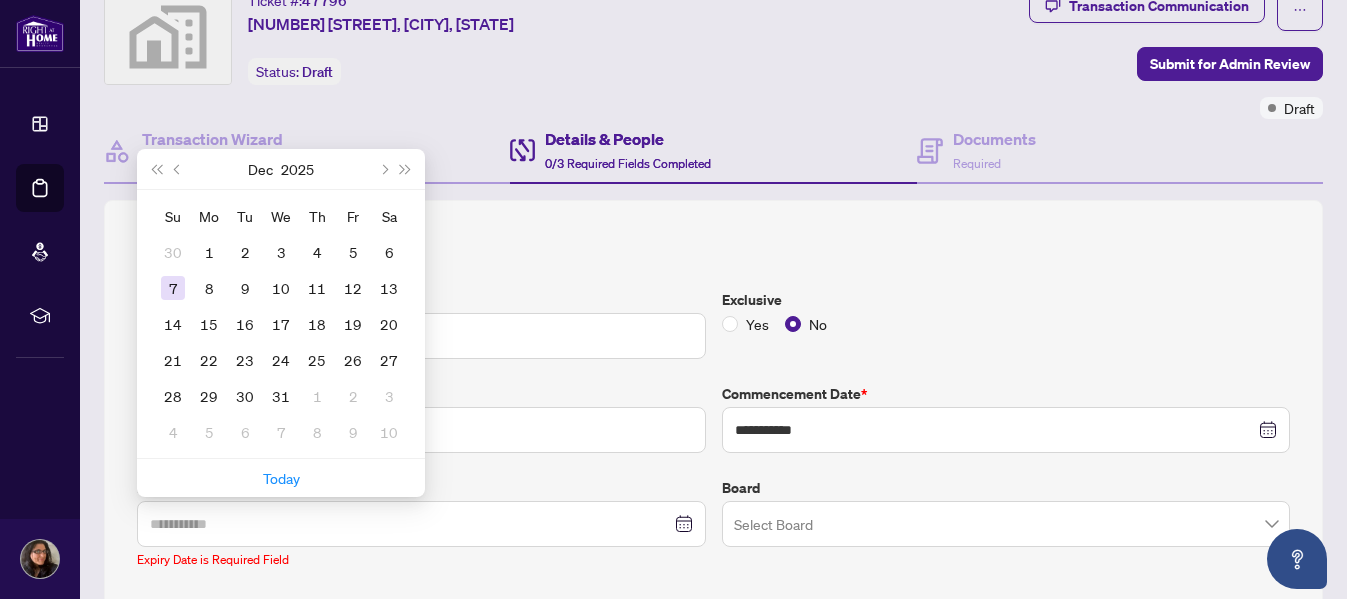 click on "7" at bounding box center [173, 288] 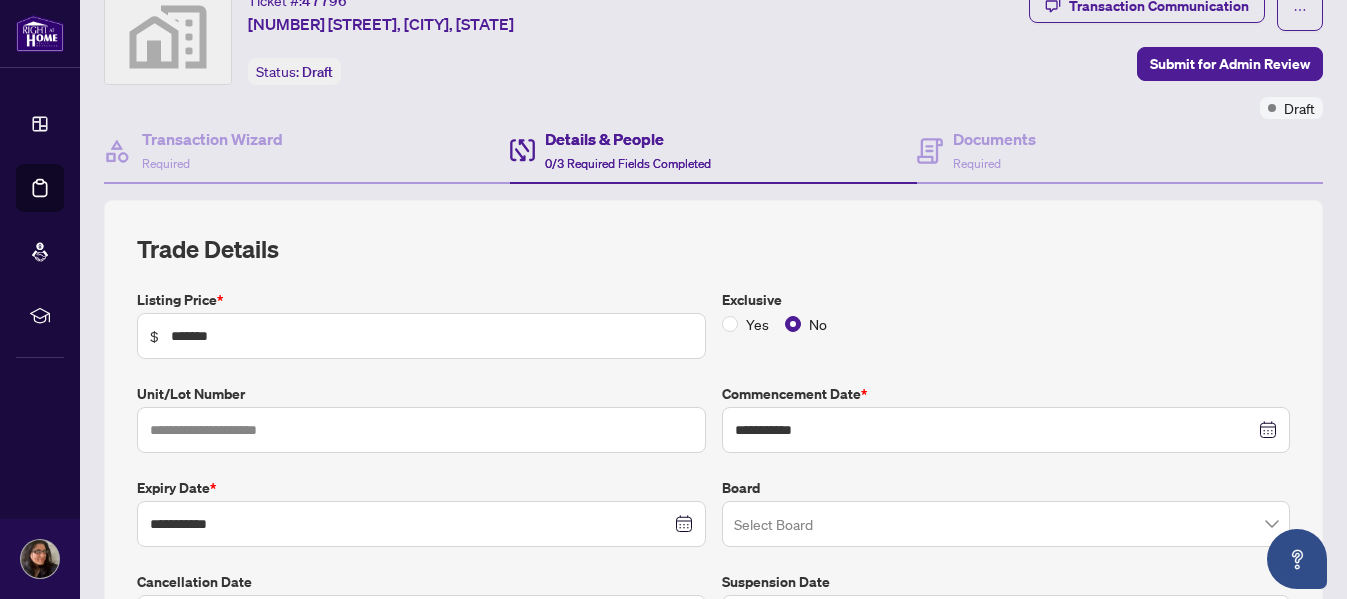 click at bounding box center (997, 527) 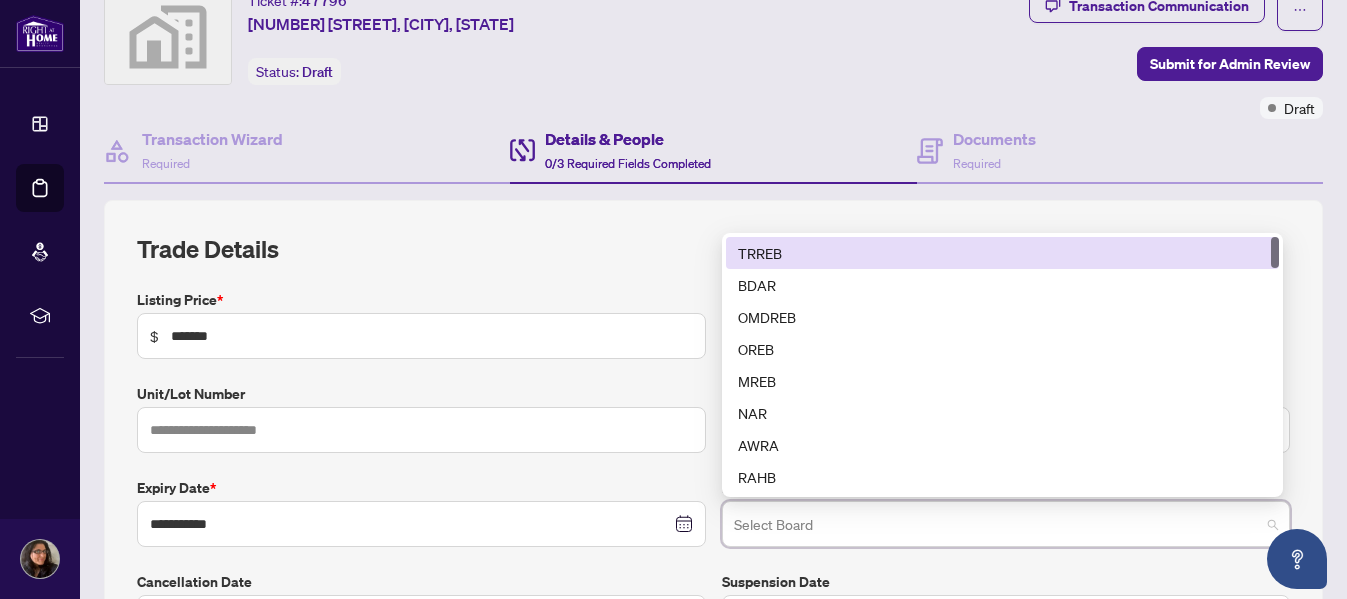 click on "TRREB" at bounding box center [1002, 253] 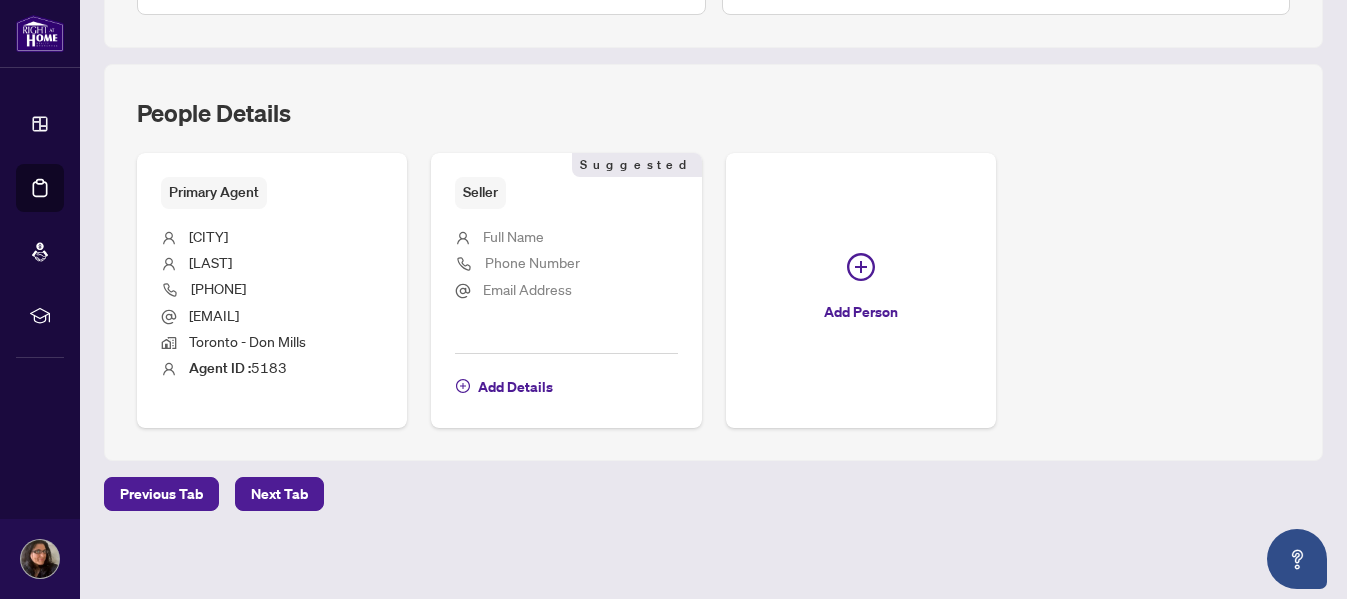 scroll, scrollTop: 702, scrollLeft: 0, axis: vertical 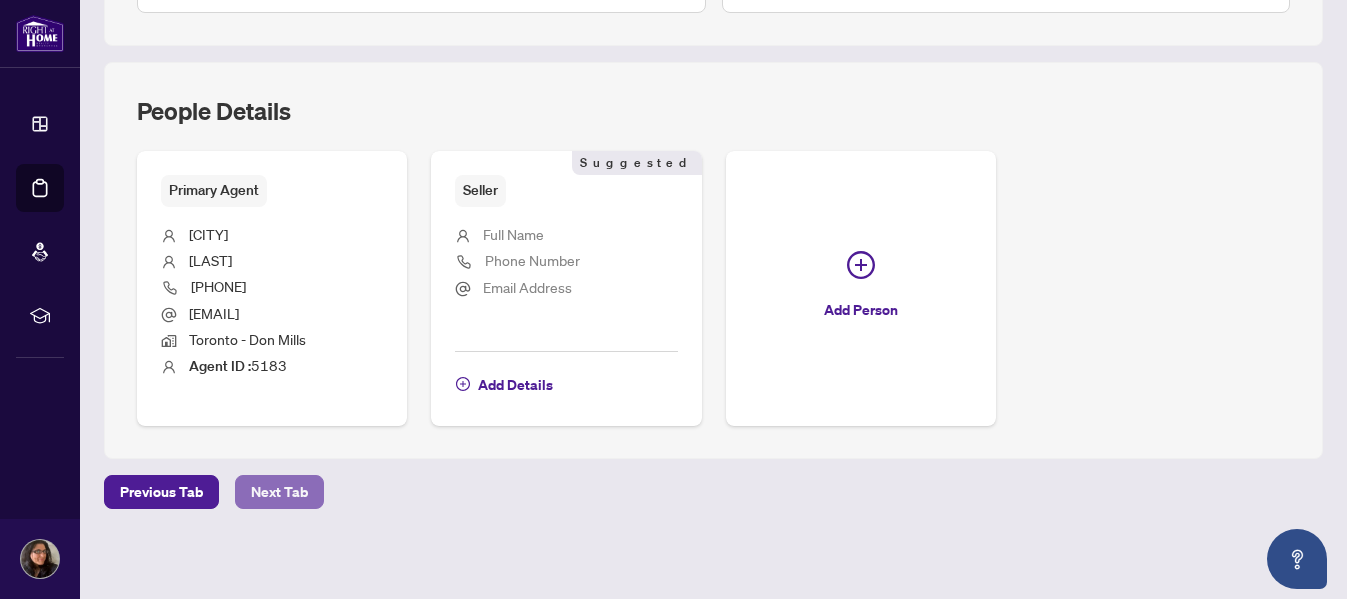 click on "Next Tab" at bounding box center (279, 492) 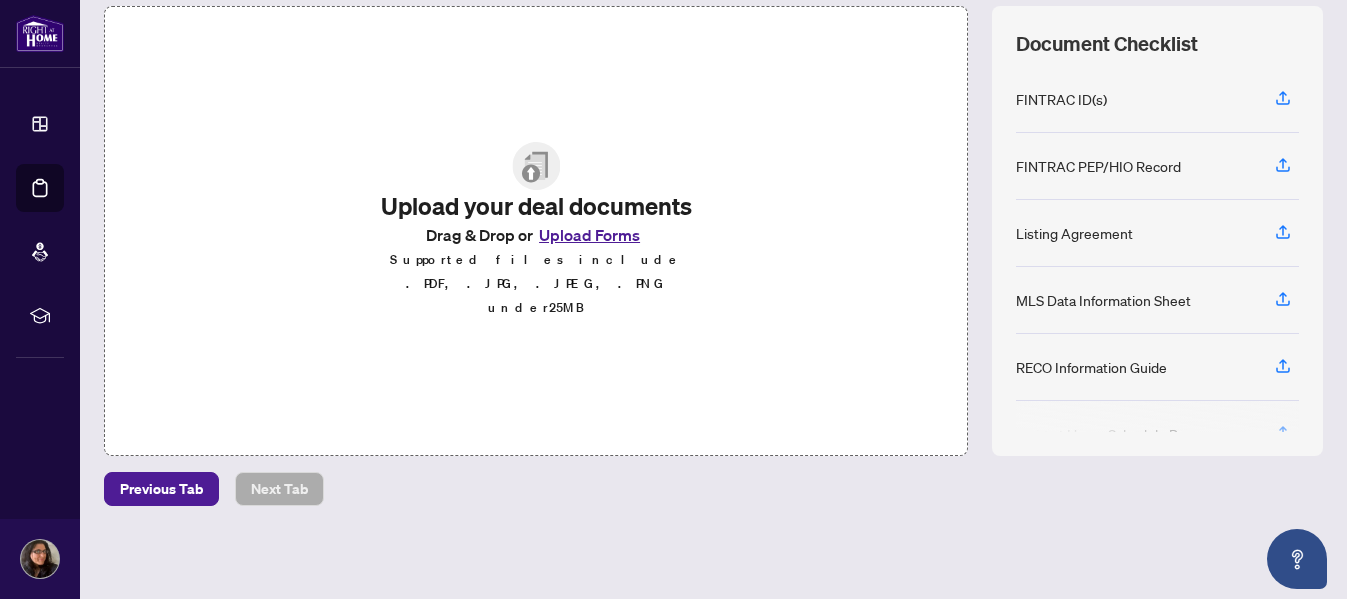 scroll, scrollTop: 247, scrollLeft: 0, axis: vertical 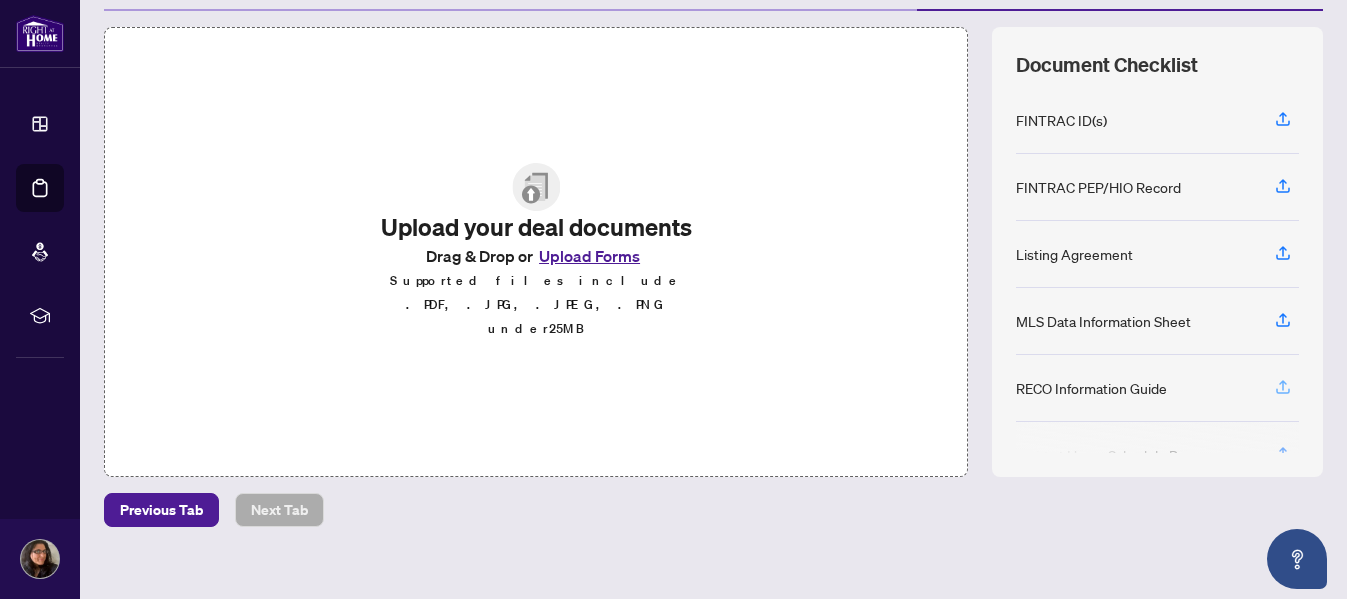 click 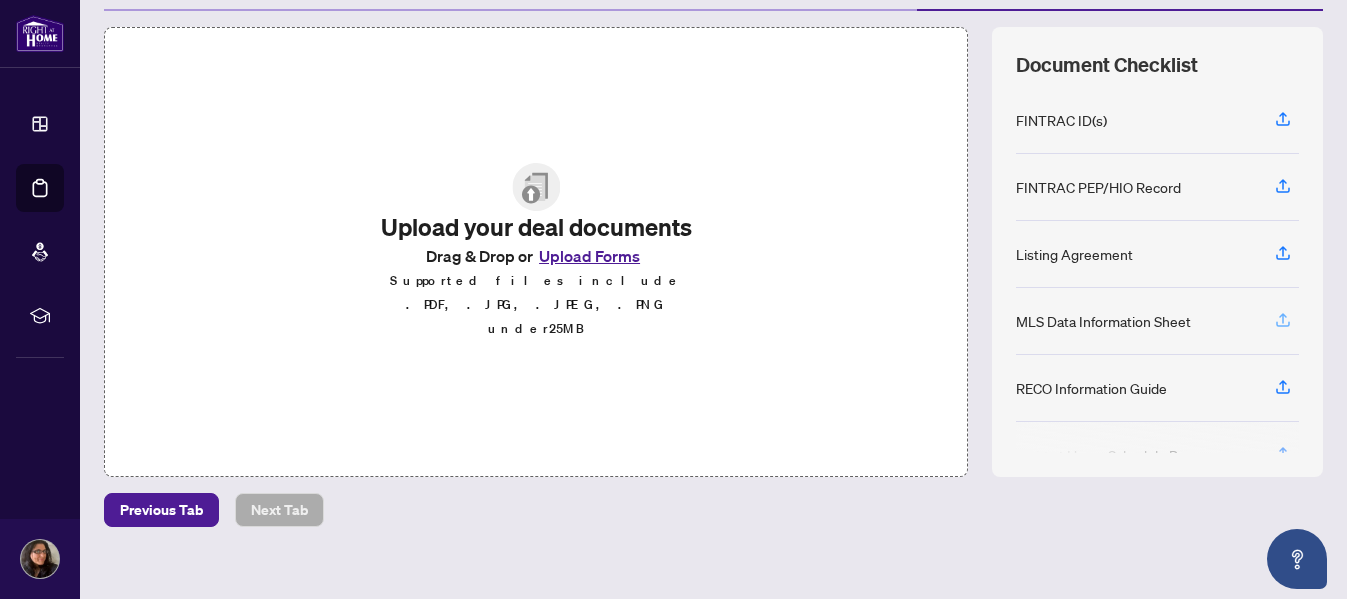 click 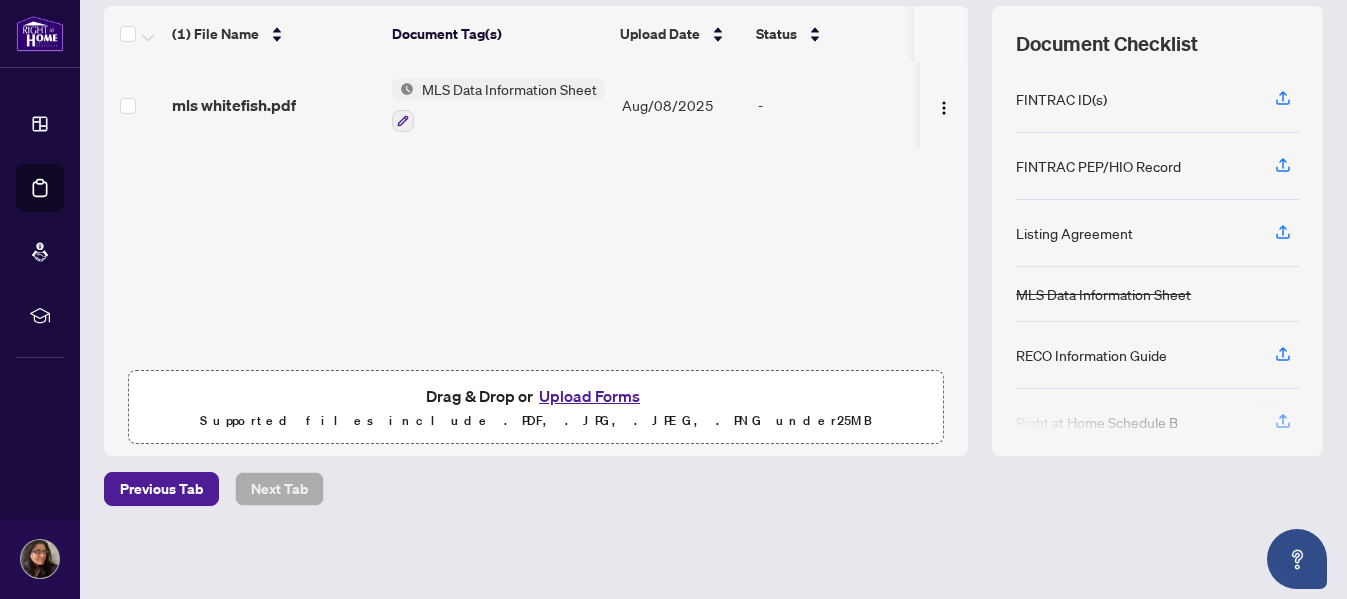 scroll, scrollTop: 14, scrollLeft: 0, axis: vertical 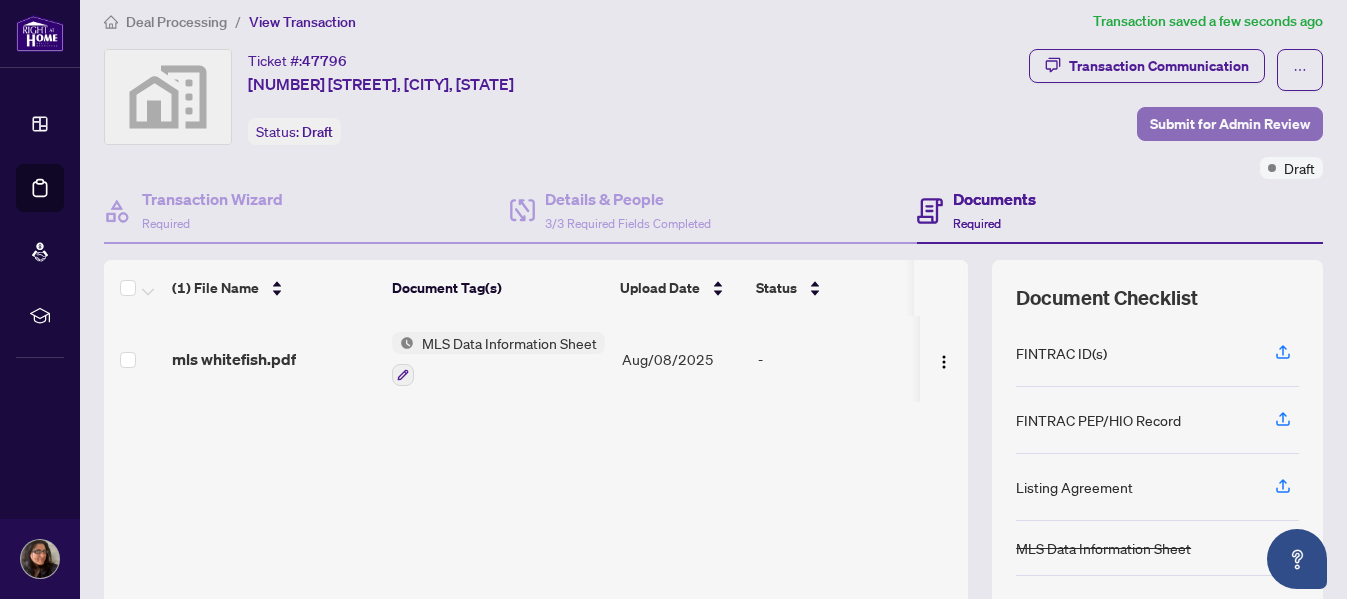 click on "Submit for Admin Review" at bounding box center [1230, 124] 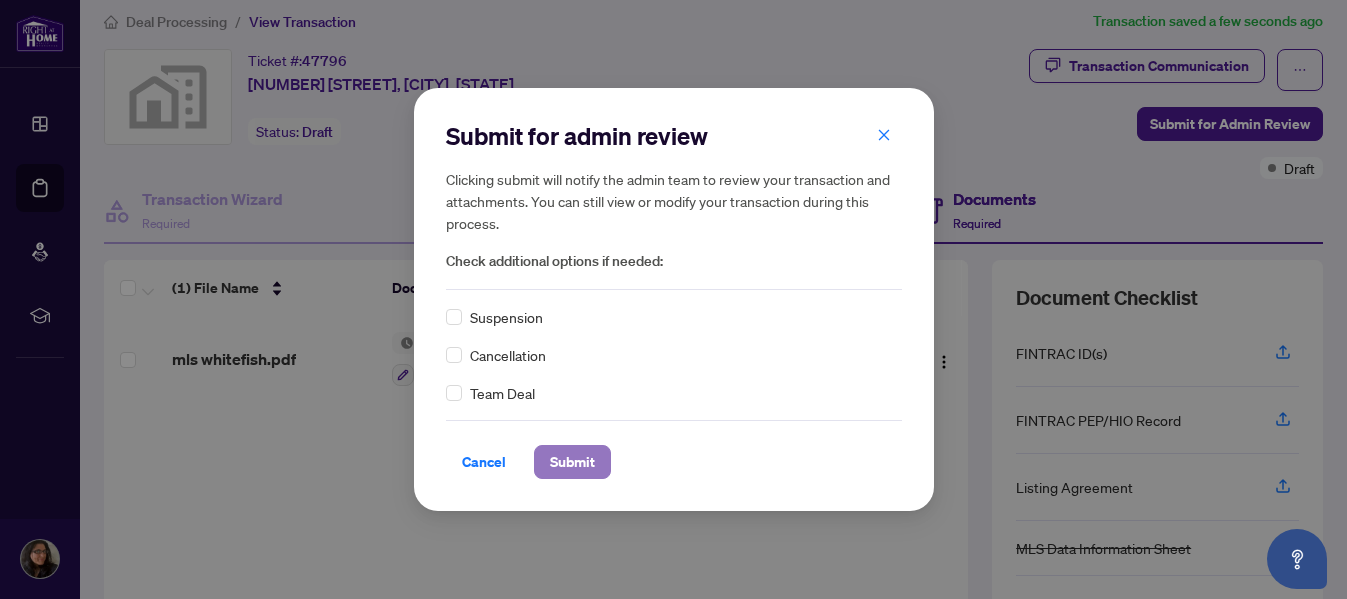 click on "Submit" at bounding box center (572, 462) 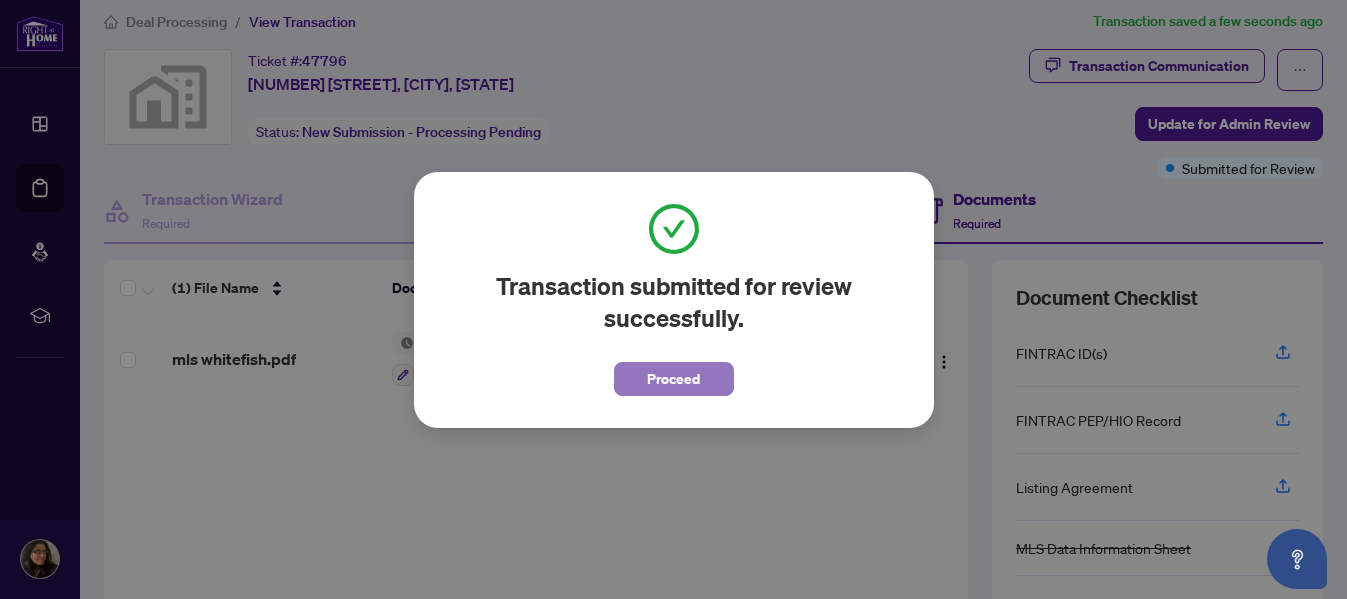 click on "Proceed" at bounding box center (674, 379) 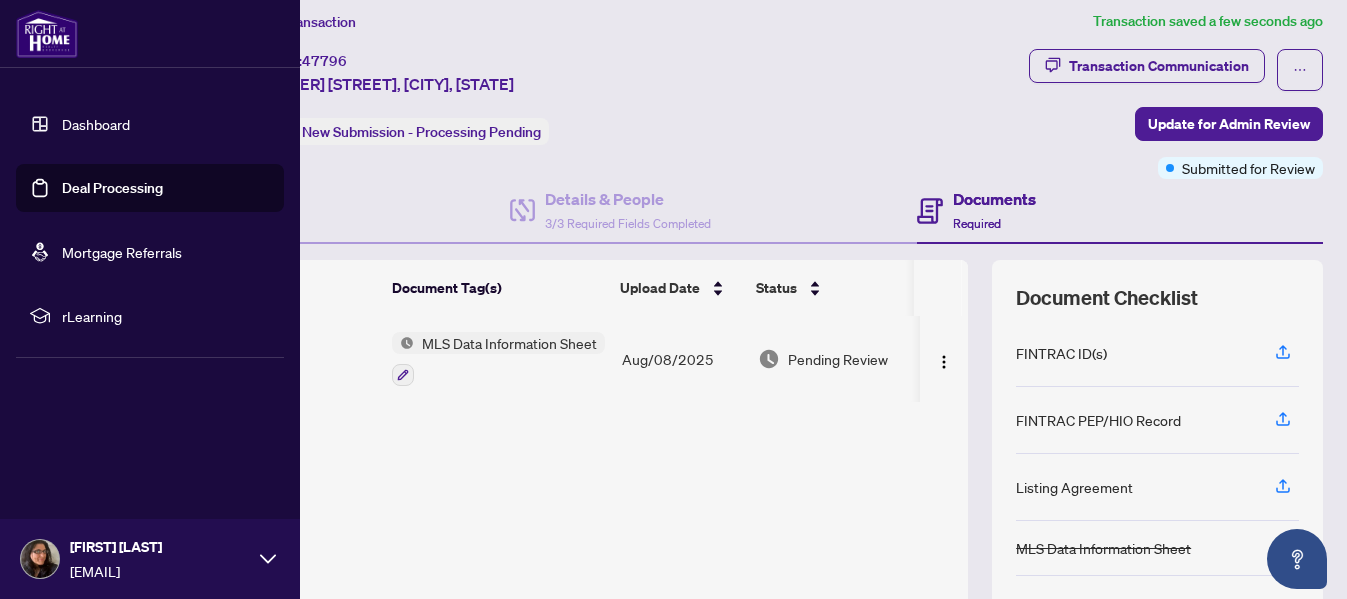 click on "Dashboard" at bounding box center (96, 124) 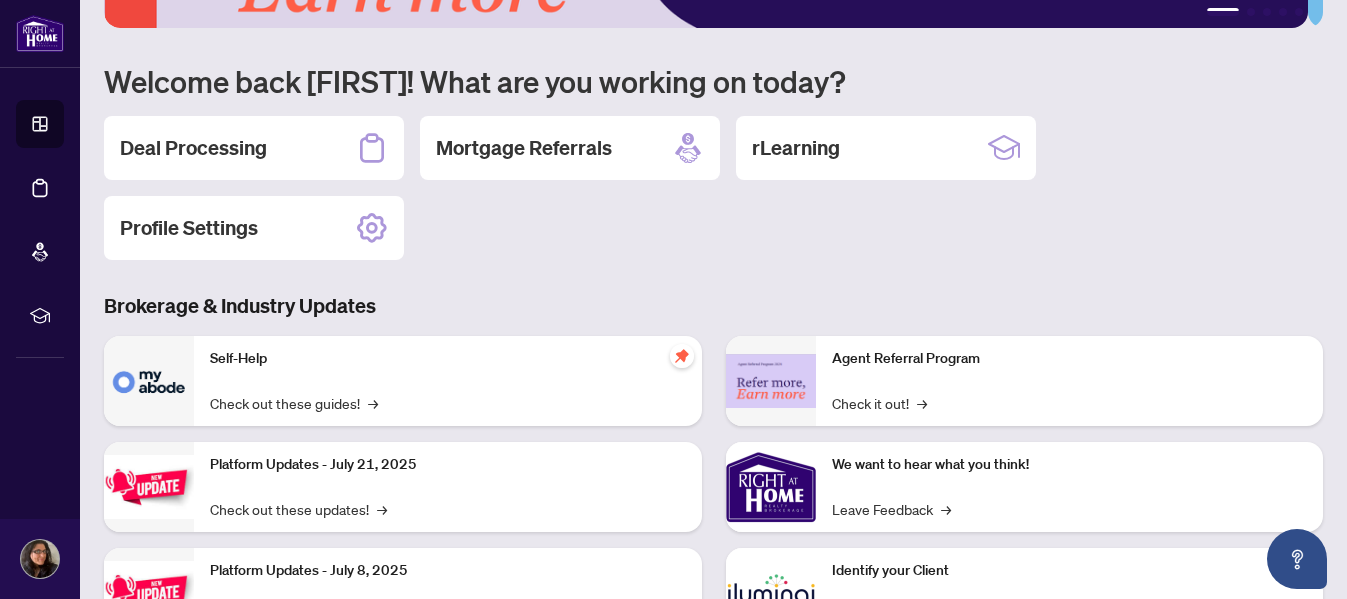 scroll, scrollTop: 0, scrollLeft: 0, axis: both 